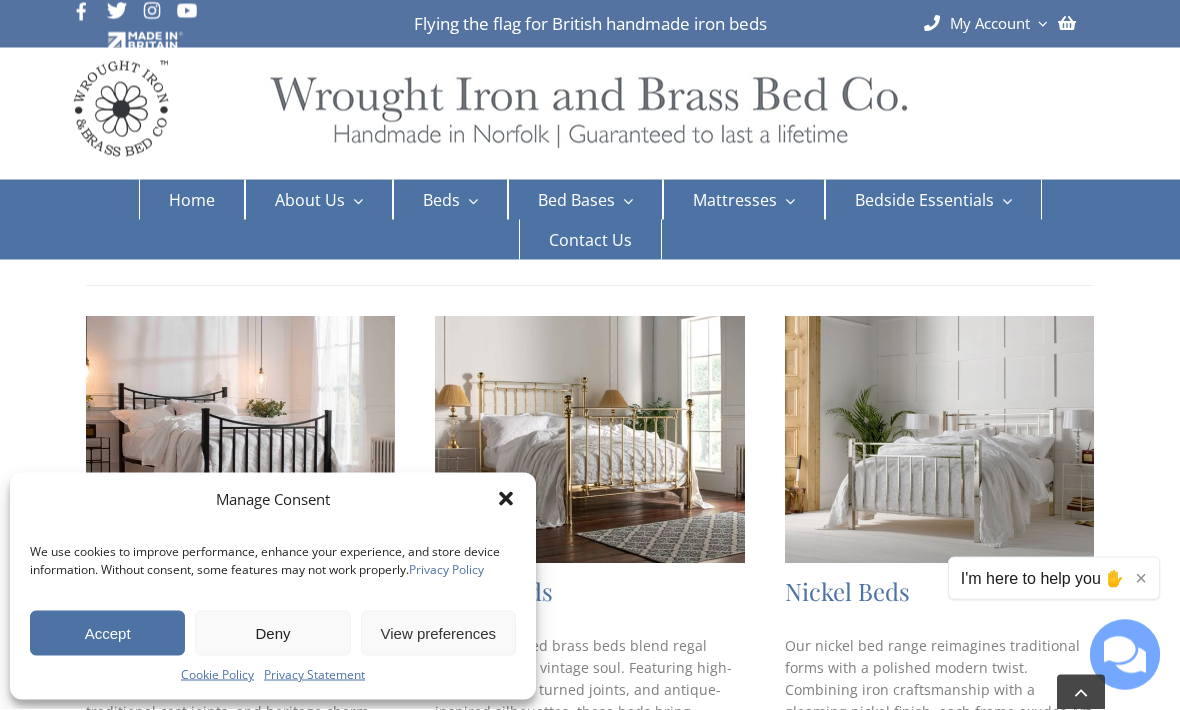 scroll, scrollTop: 258, scrollLeft: 0, axis: vertical 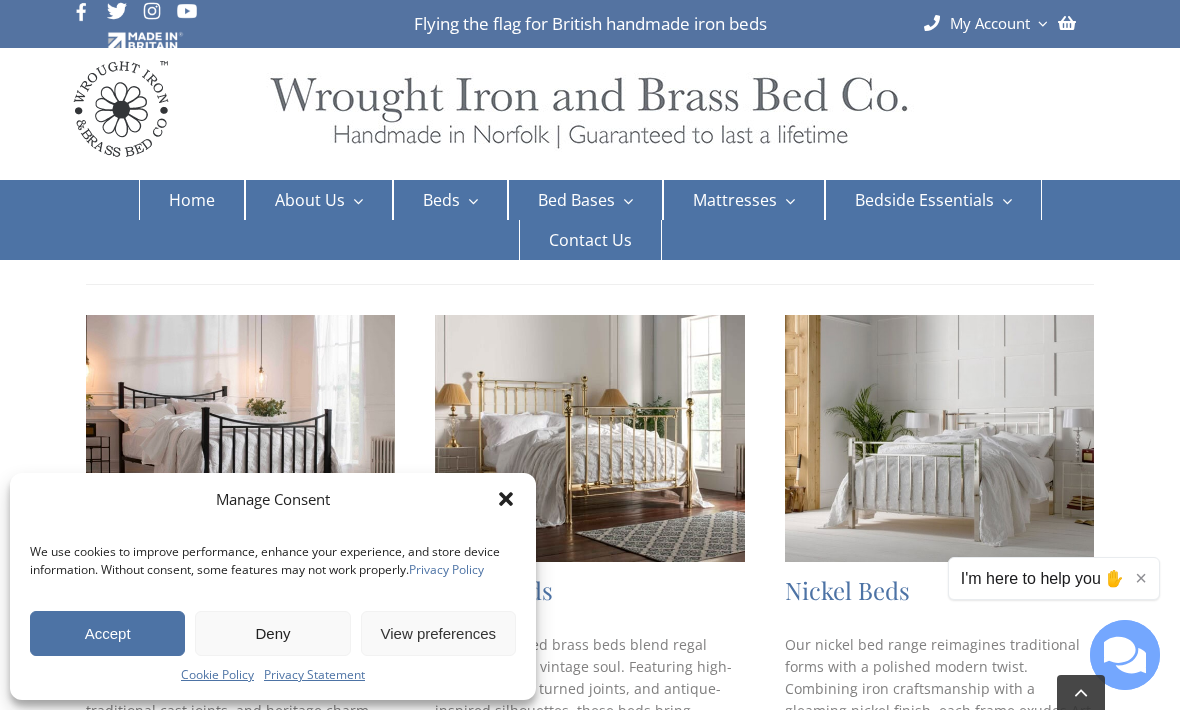 click on "Deny" at bounding box center (272, 633) 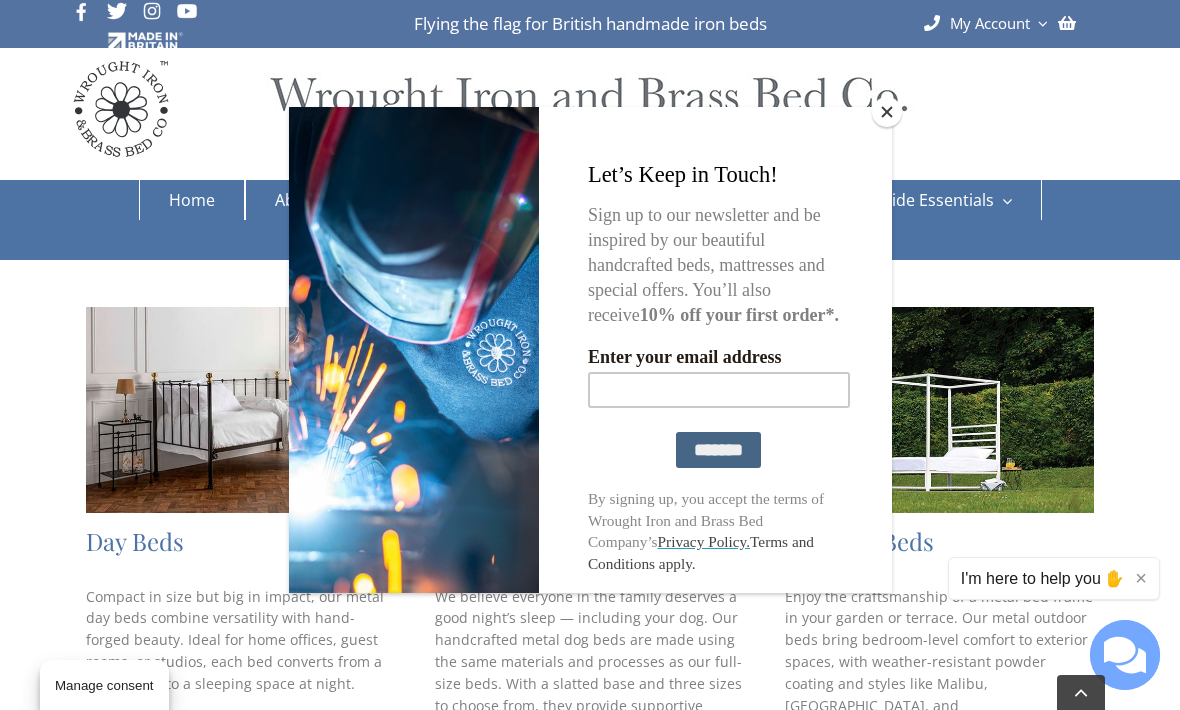 scroll, scrollTop: 994, scrollLeft: 0, axis: vertical 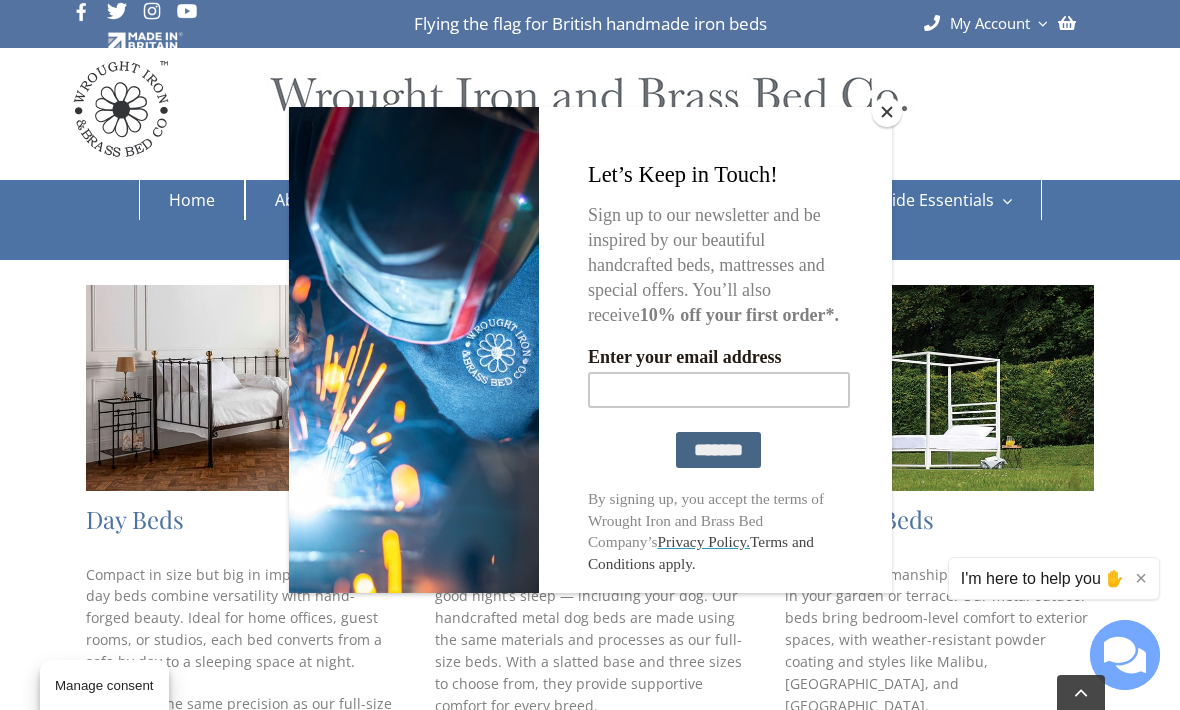click at bounding box center [887, 112] 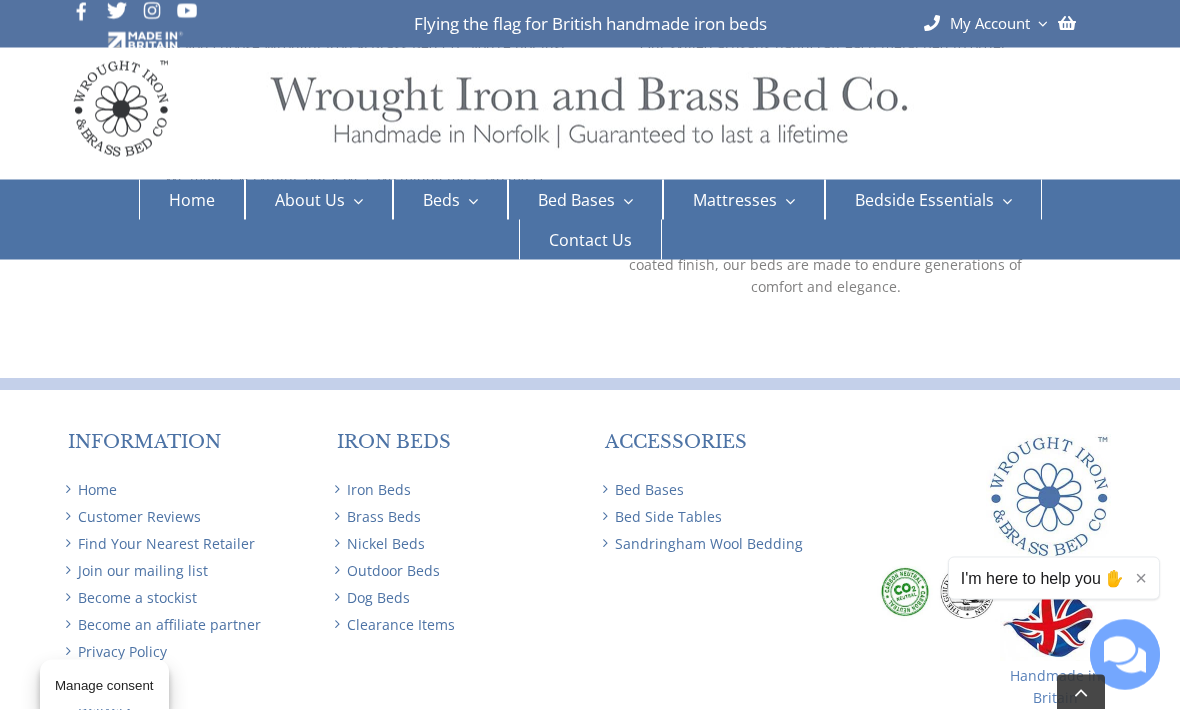 scroll, scrollTop: 2634, scrollLeft: 0, axis: vertical 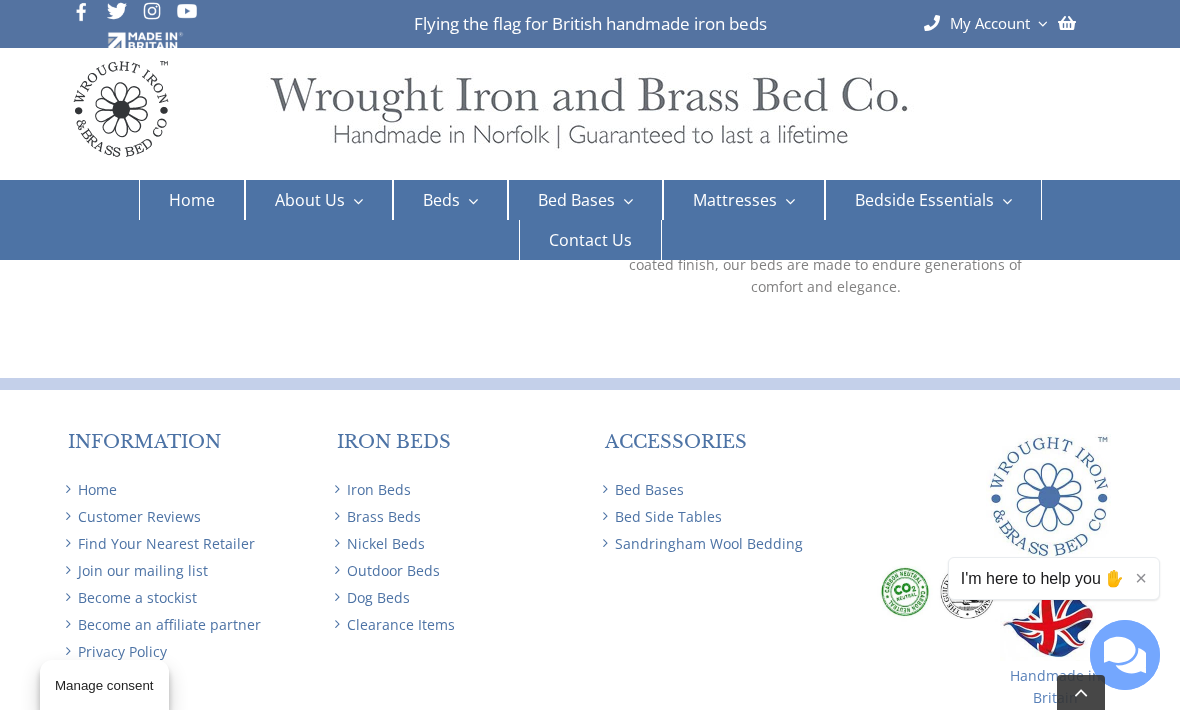 click on "Clearance Items" at bounding box center (456, 625) 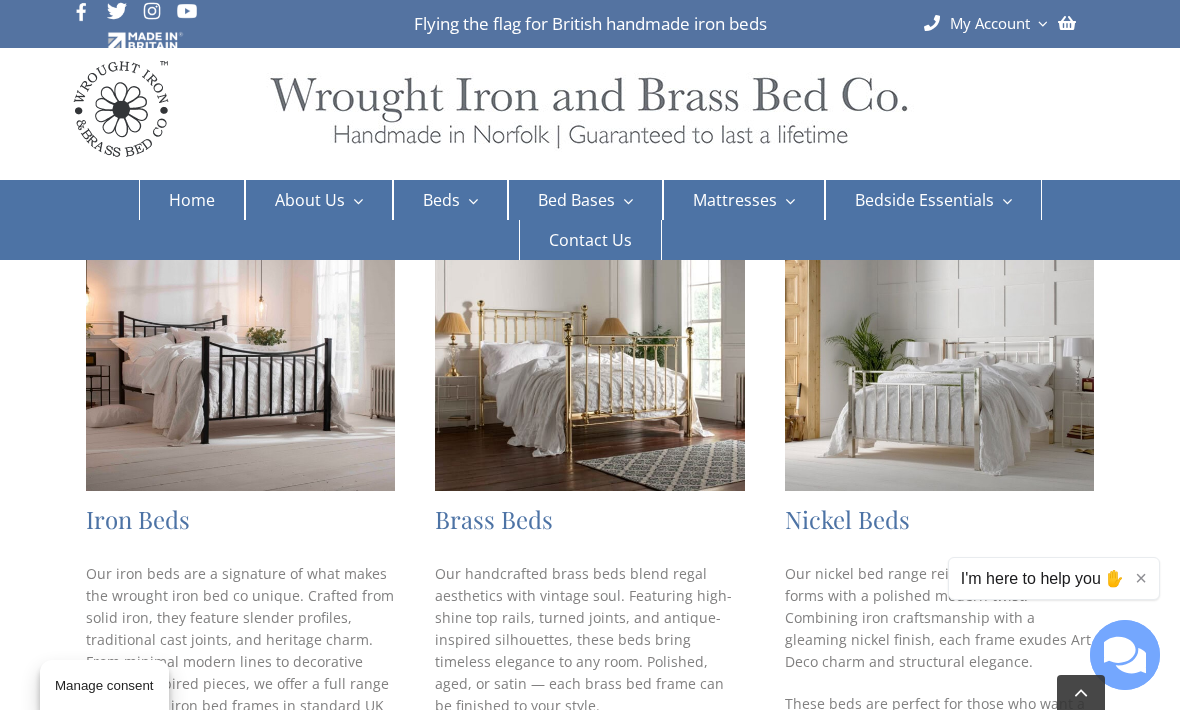 scroll, scrollTop: 336, scrollLeft: 0, axis: vertical 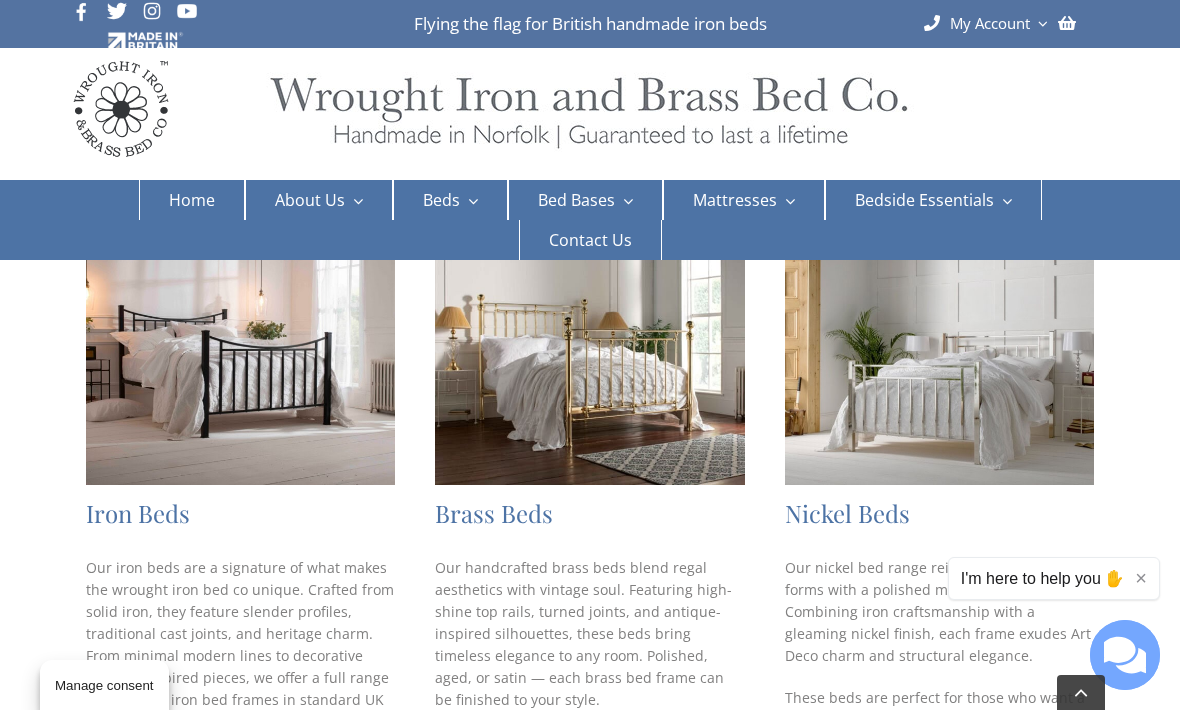 click on "Iron Beds" at bounding box center [138, 513] 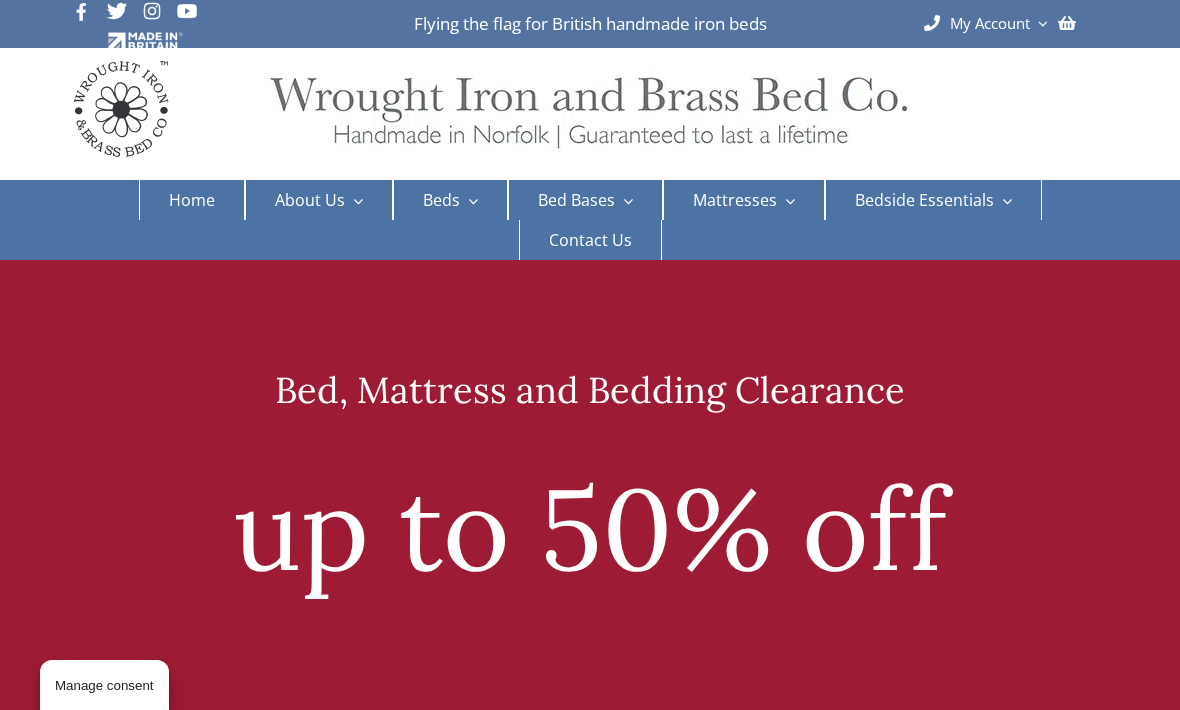 scroll, scrollTop: 0, scrollLeft: 0, axis: both 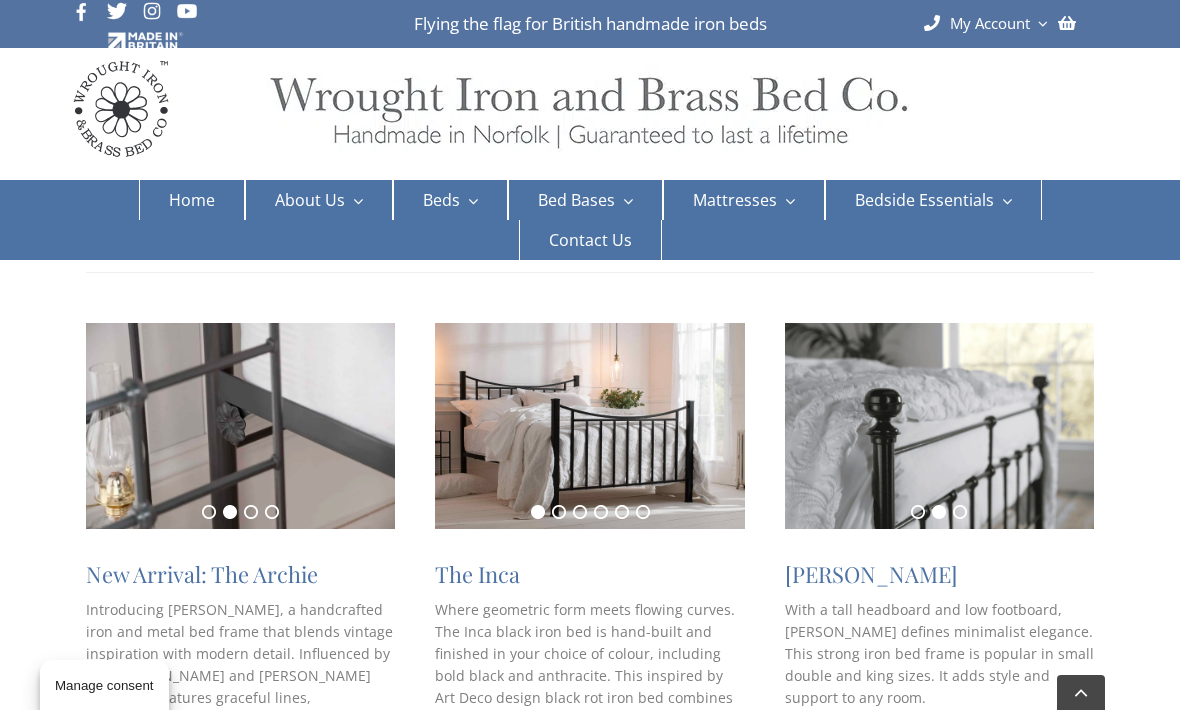 click at bounding box center (240, 426) 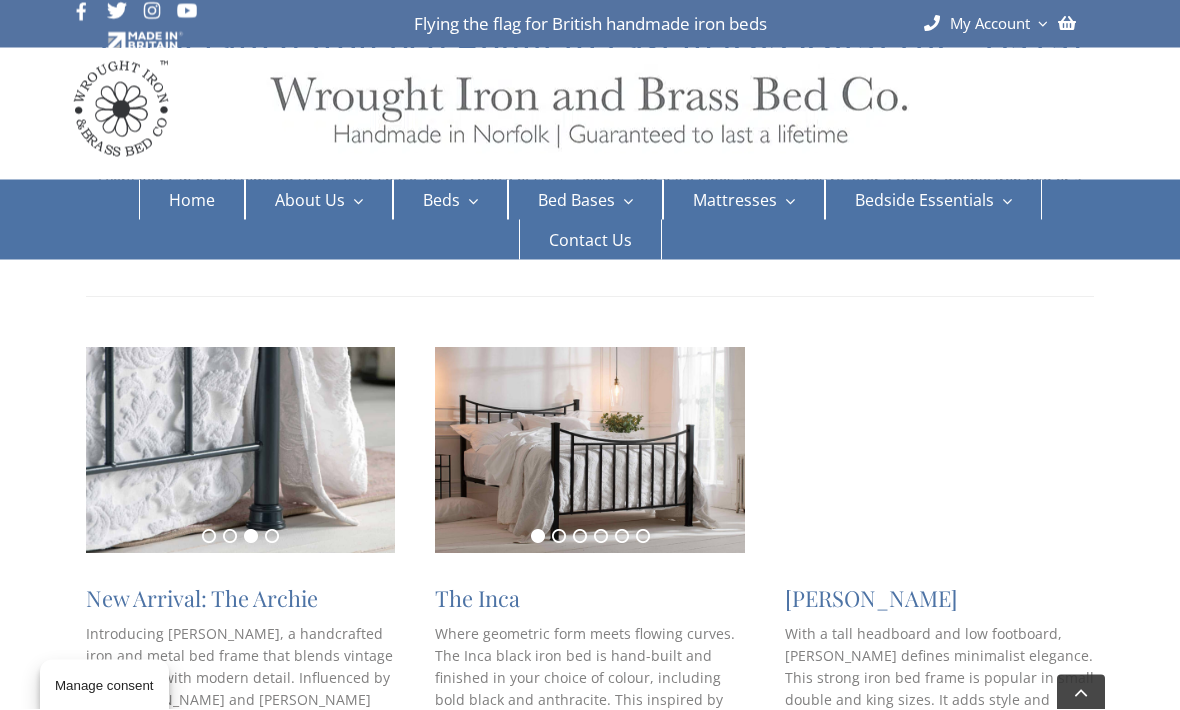scroll, scrollTop: 289, scrollLeft: 0, axis: vertical 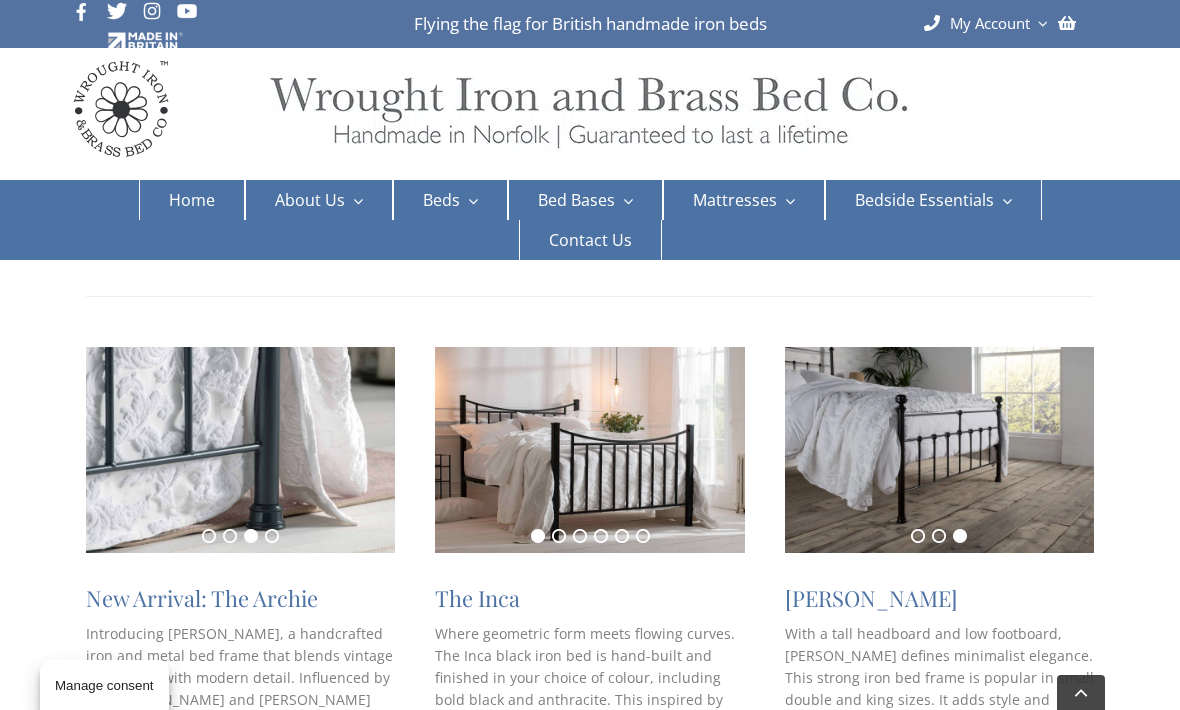 click at bounding box center [240, 450] 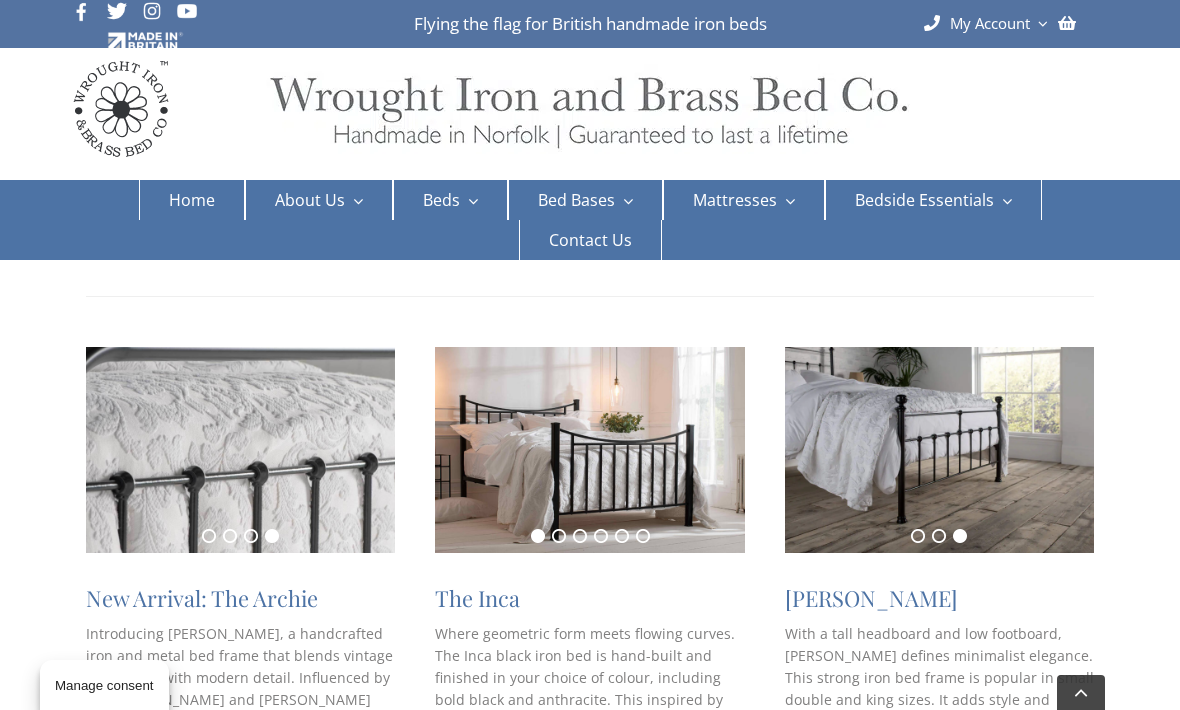 click at bounding box center [240, 450] 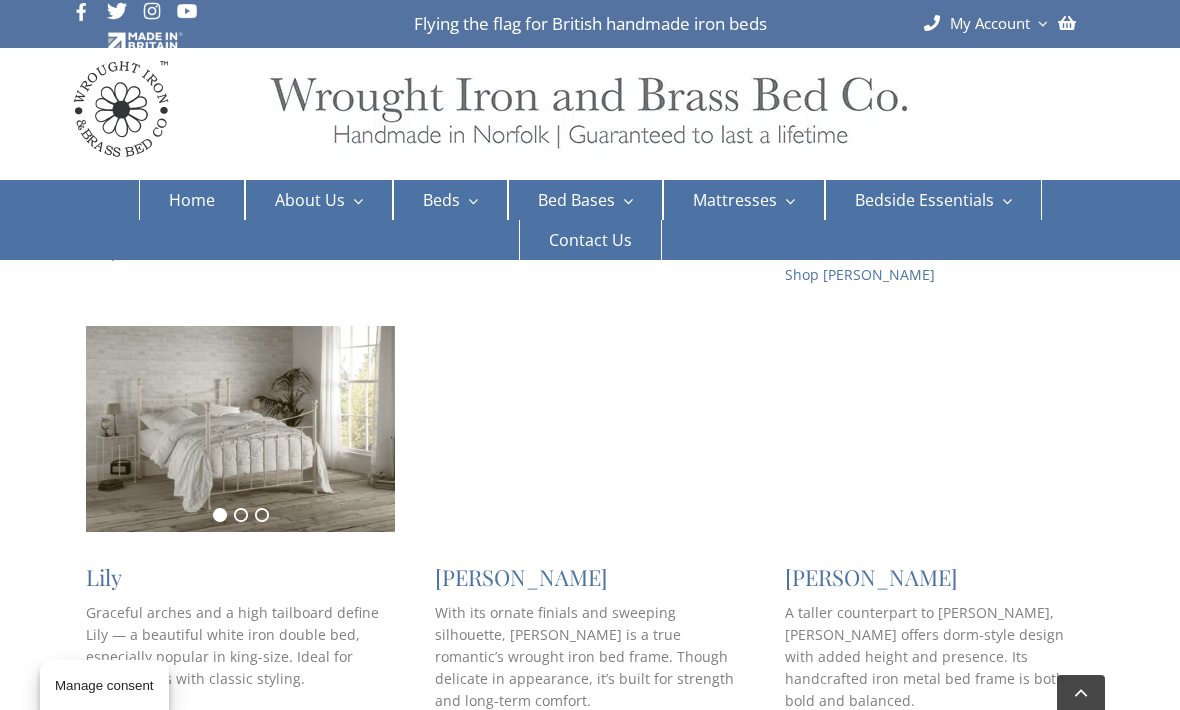 scroll, scrollTop: 1355, scrollLeft: 0, axis: vertical 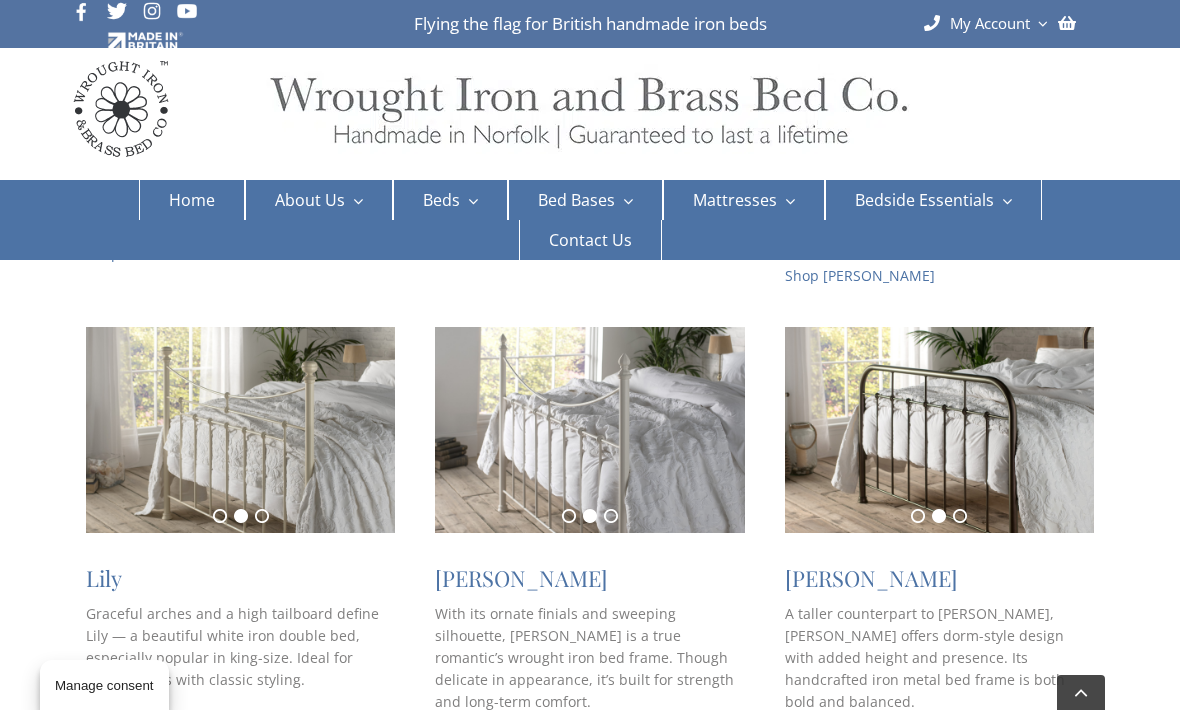 click at bounding box center (240, 430) 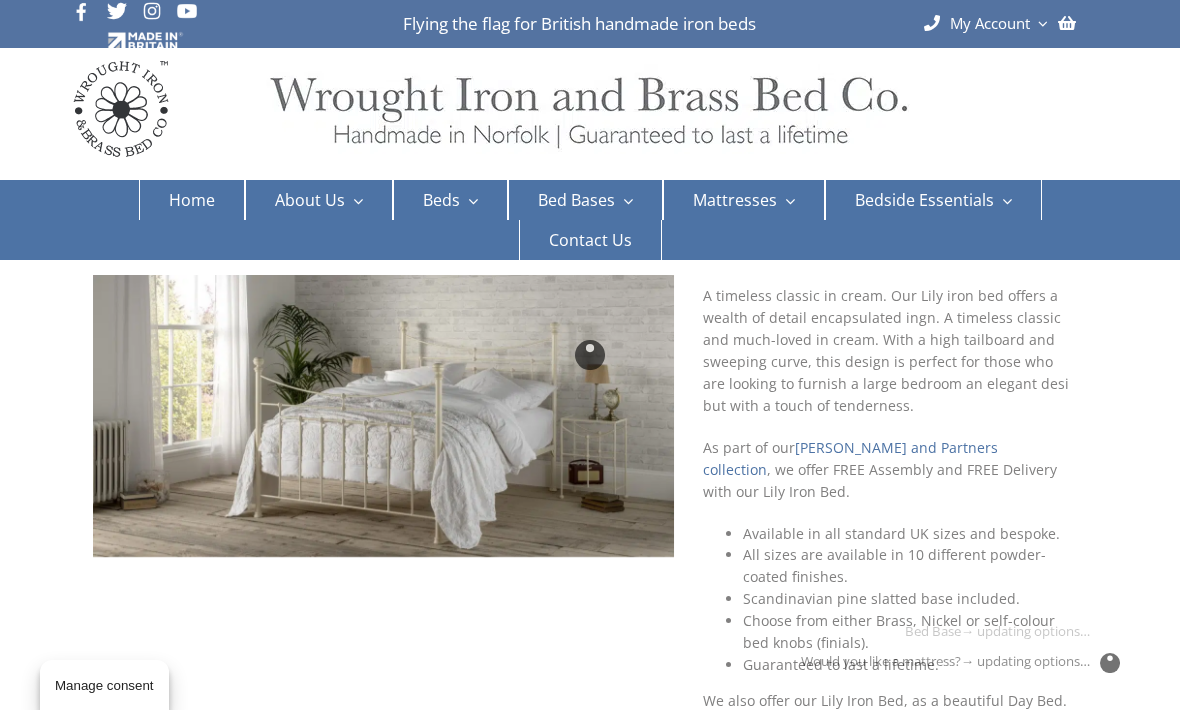 scroll, scrollTop: 143, scrollLeft: 0, axis: vertical 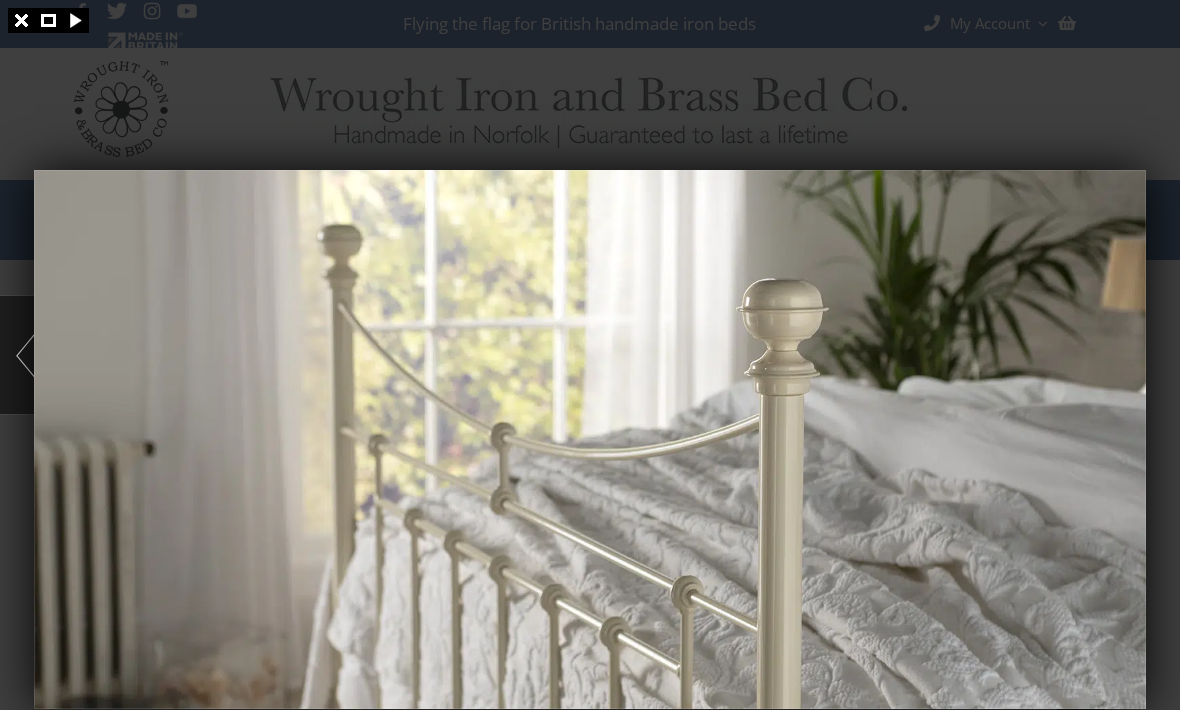 click at bounding box center [590, 439] 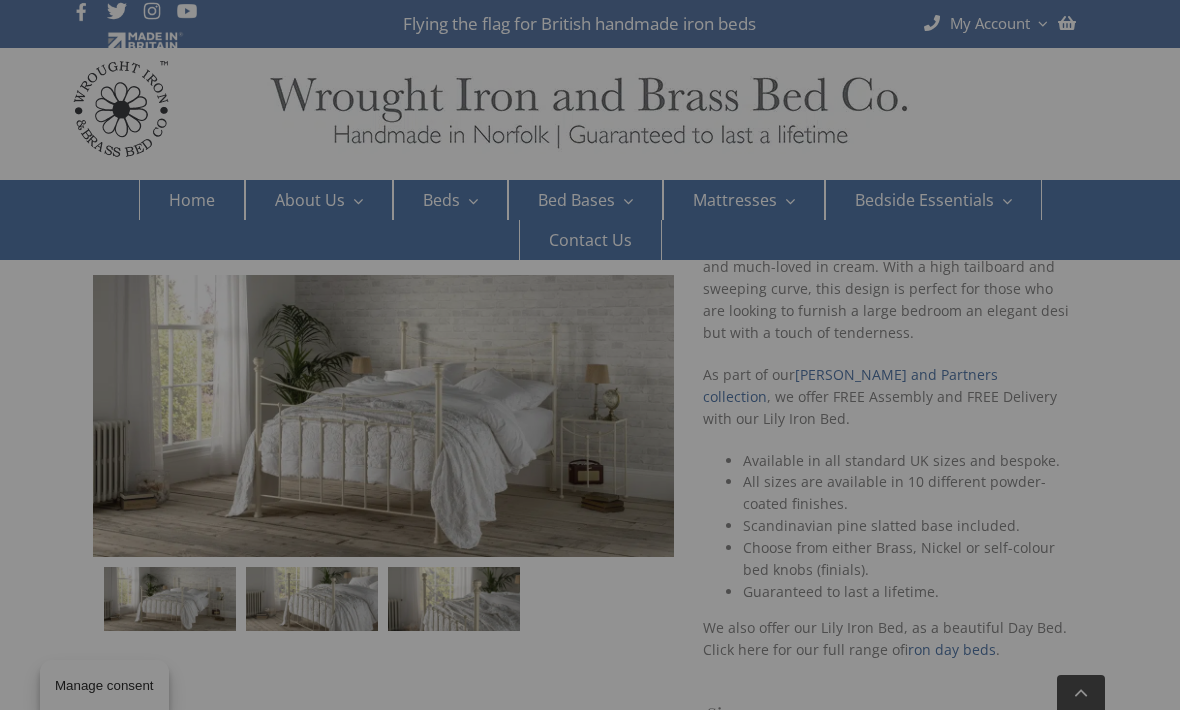click at bounding box center (590, 355) 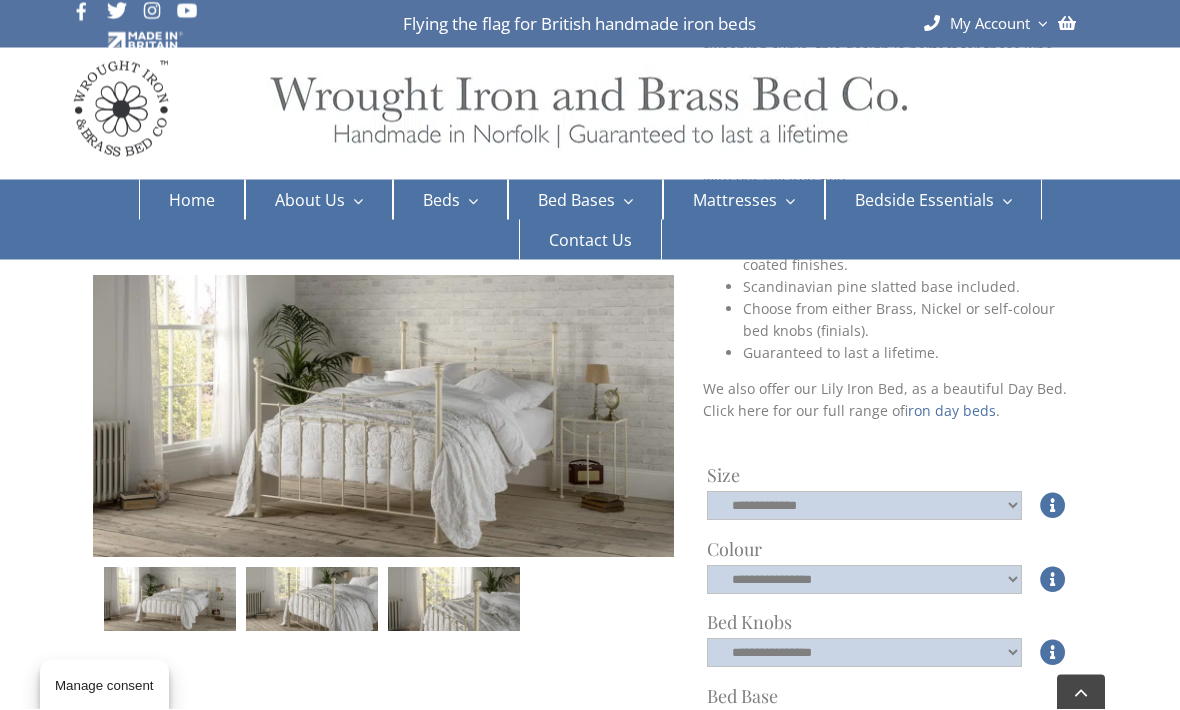 scroll, scrollTop: 448, scrollLeft: 0, axis: vertical 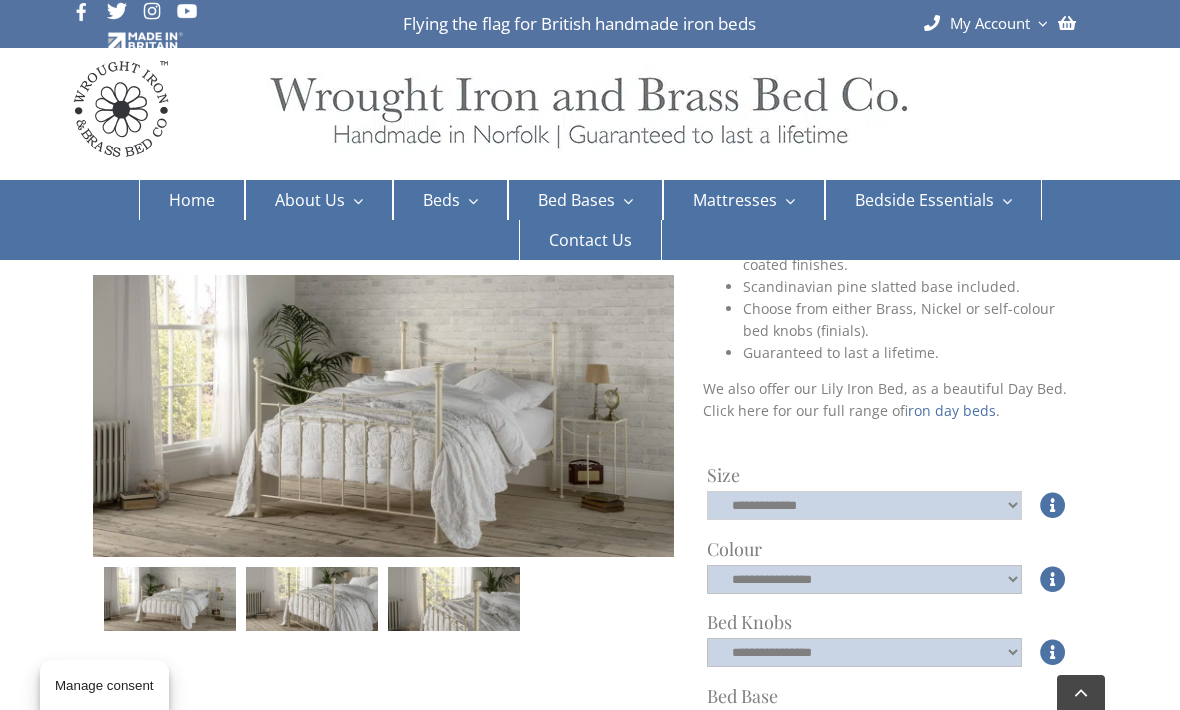 click on "**********" 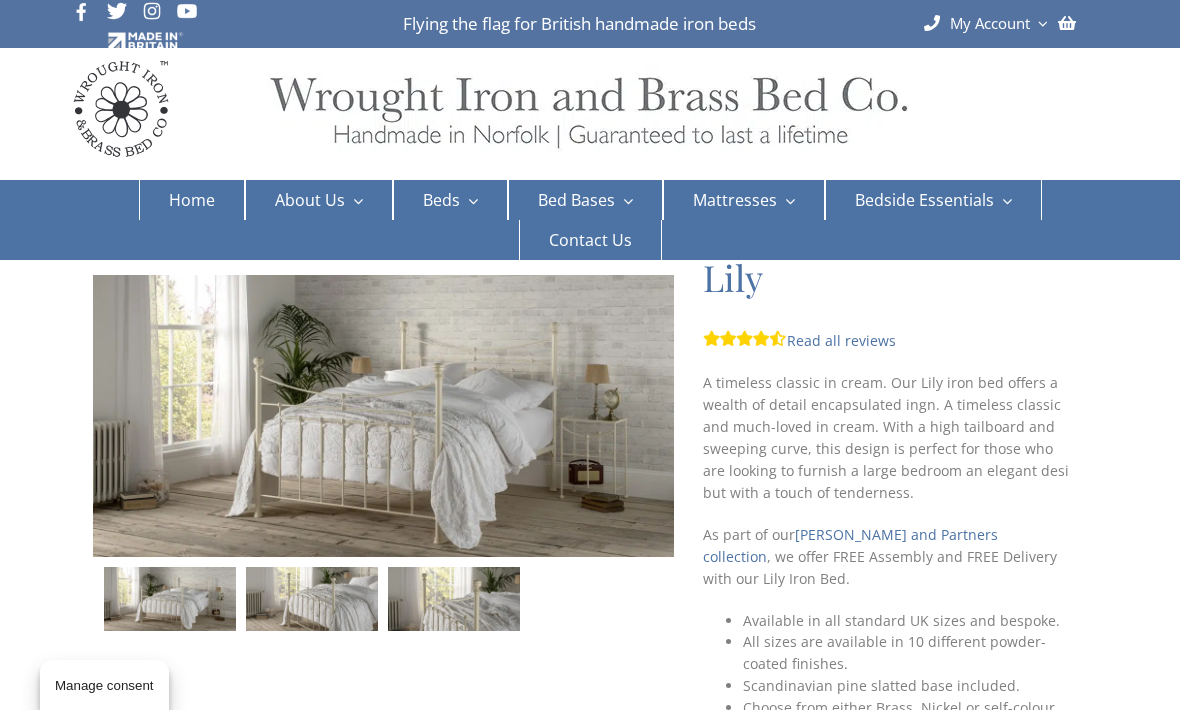 scroll, scrollTop: 0, scrollLeft: 0, axis: both 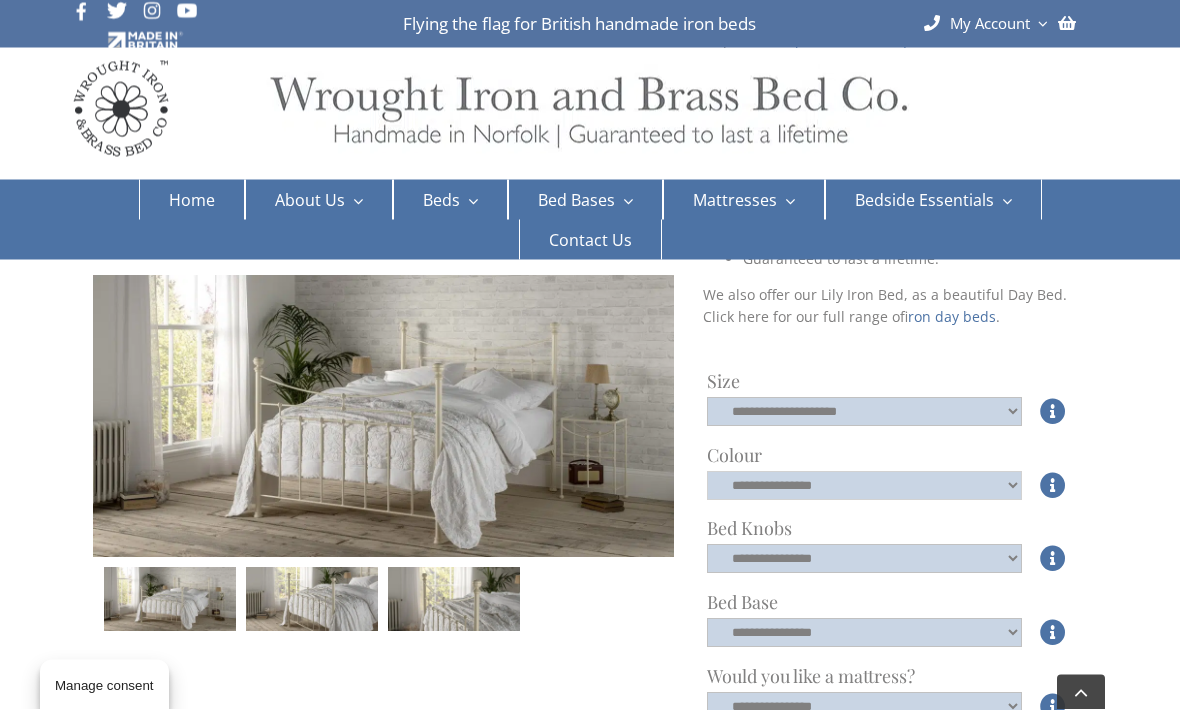 click on "**********" 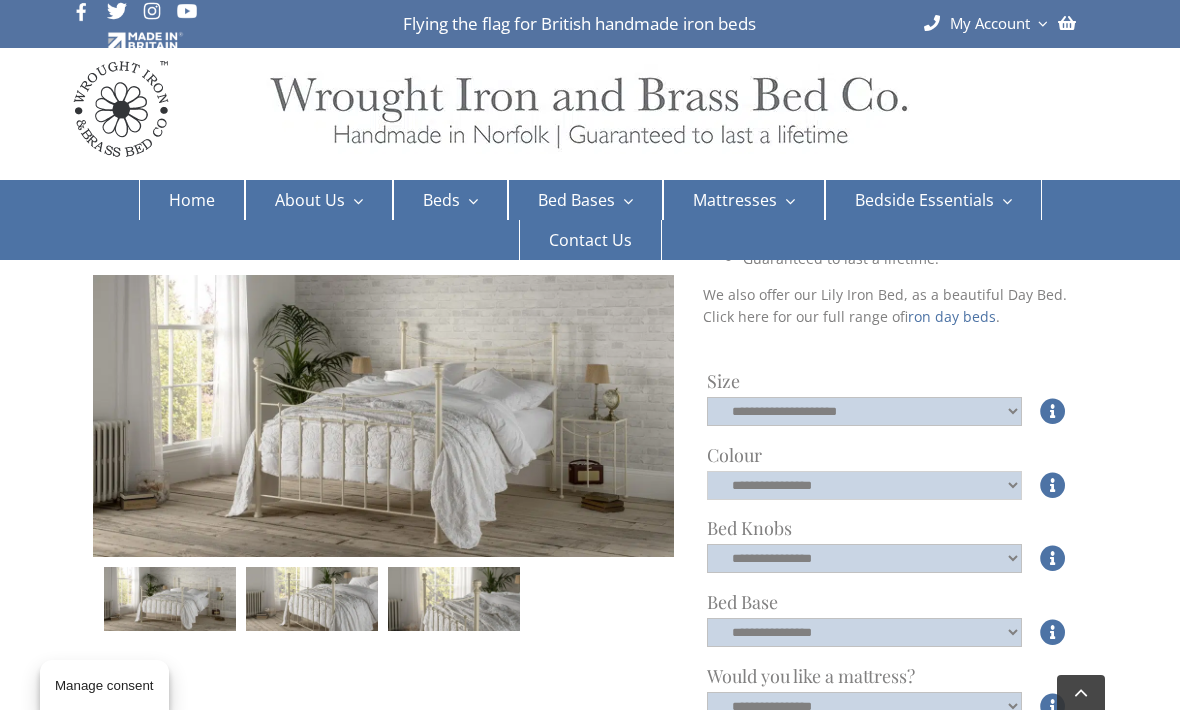 select on "*****" 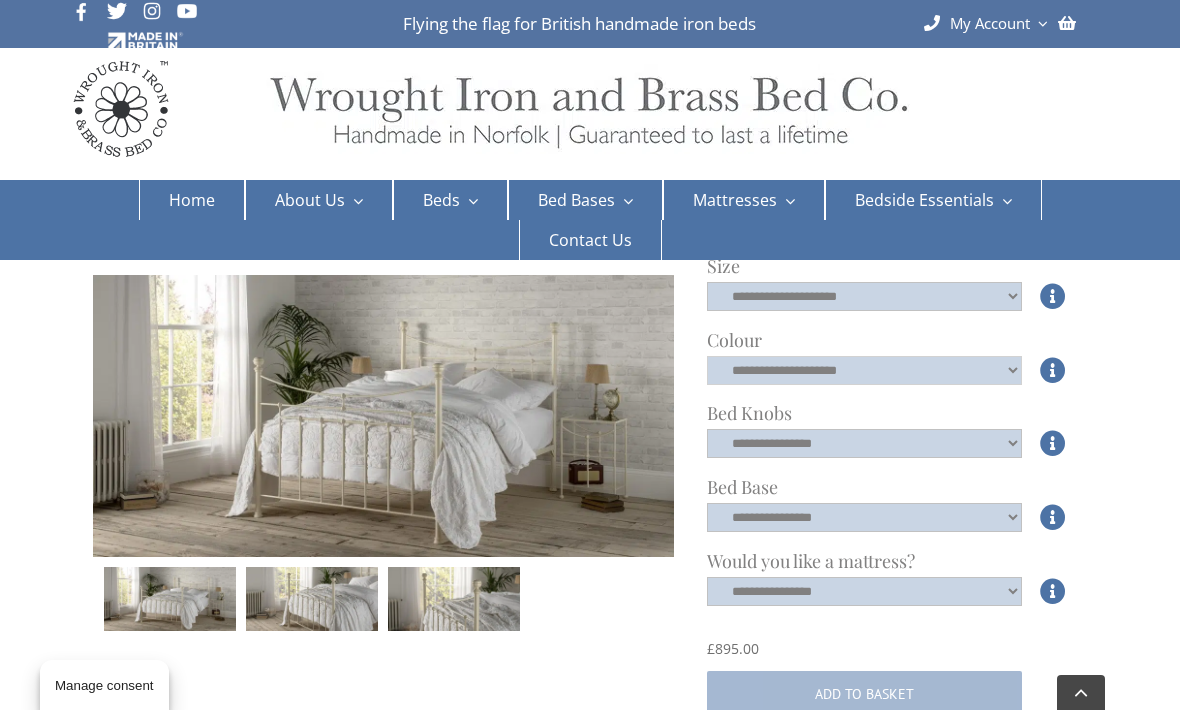 scroll, scrollTop: 661, scrollLeft: 0, axis: vertical 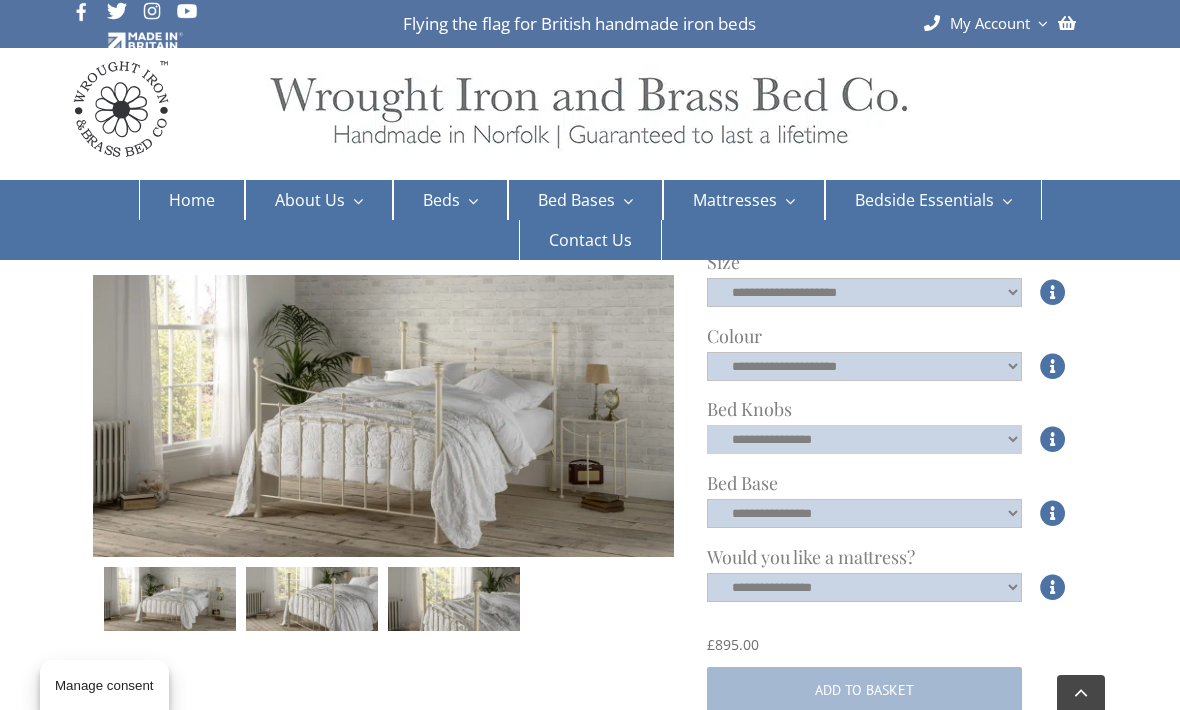 click on "**********" 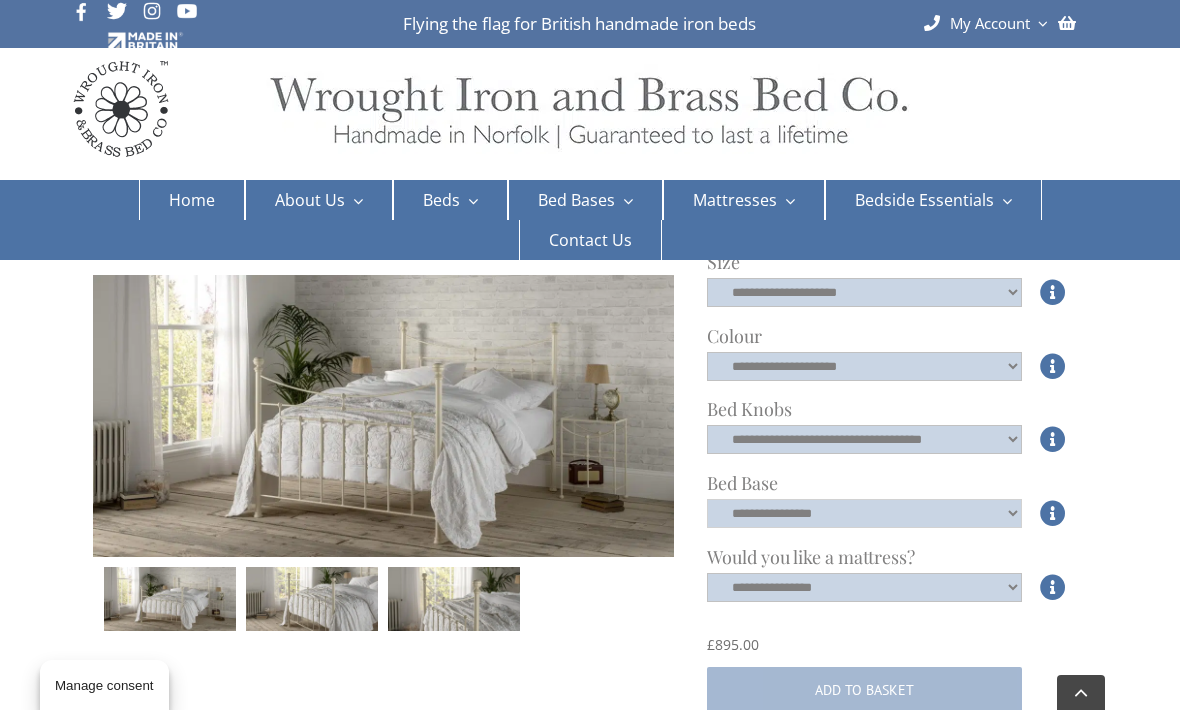 click on "**********" 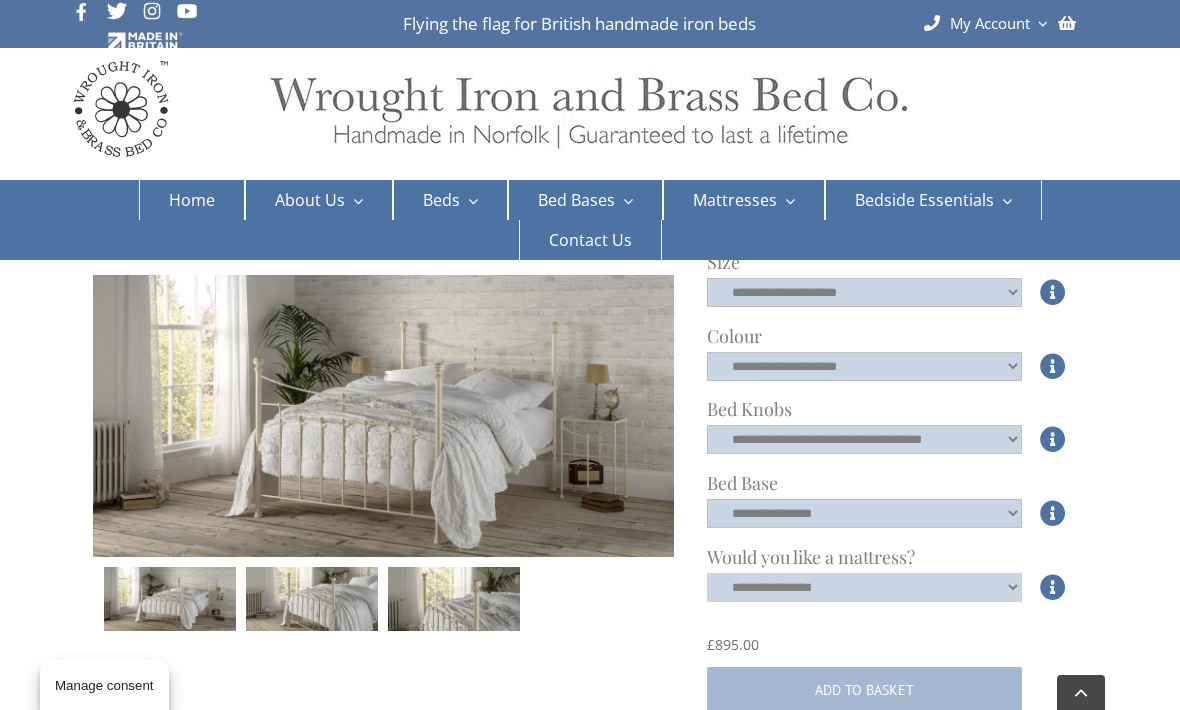 click on "**********" at bounding box center (864, 587) 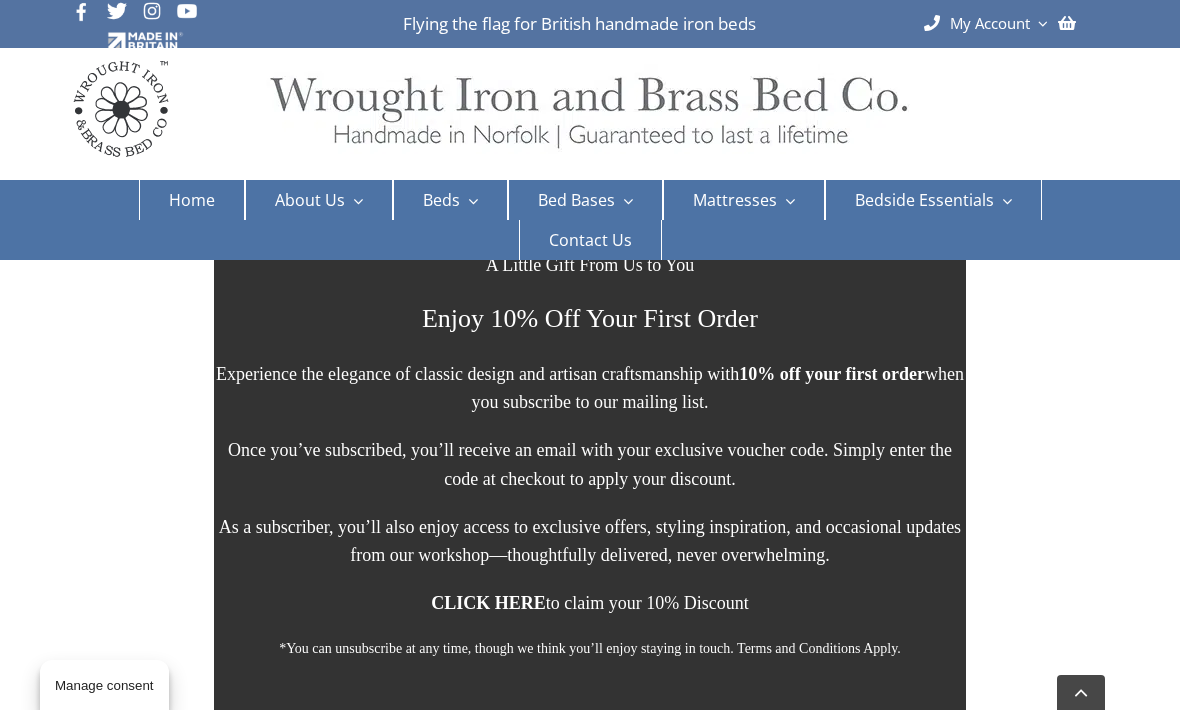 scroll, scrollTop: 3567, scrollLeft: 0, axis: vertical 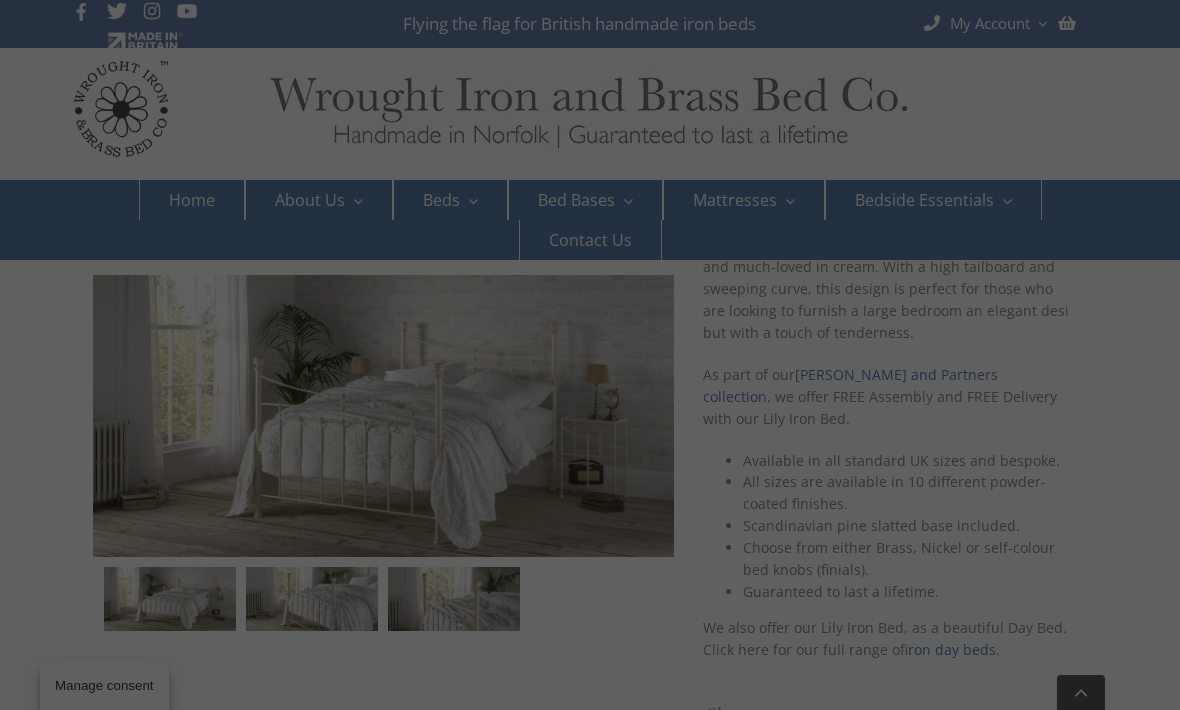 click at bounding box center [590, 355] 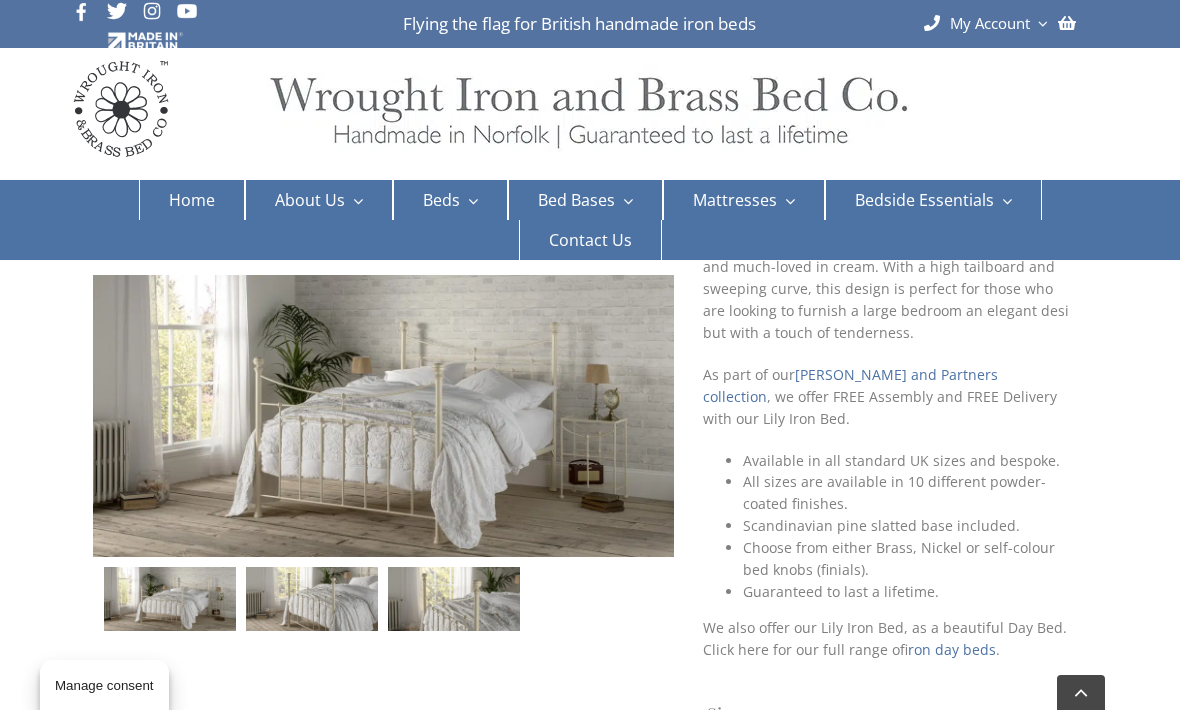 scroll, scrollTop: 0, scrollLeft: 0, axis: both 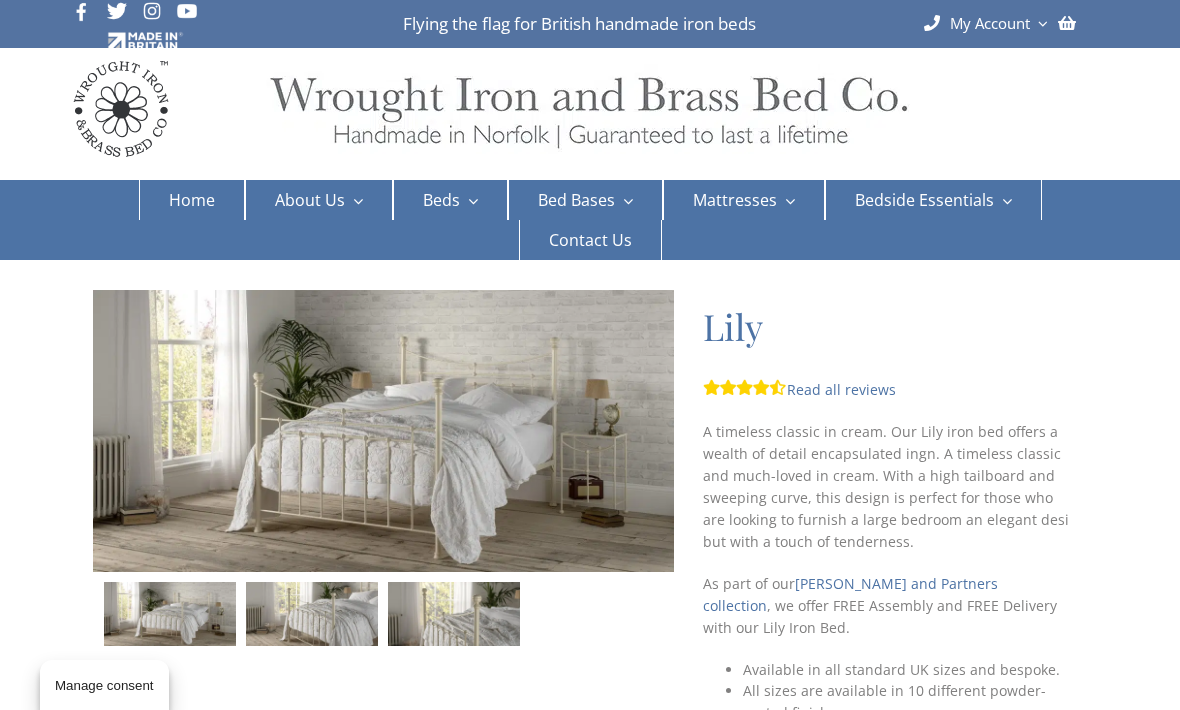 click on "Double beds" at bounding box center [655, 337] 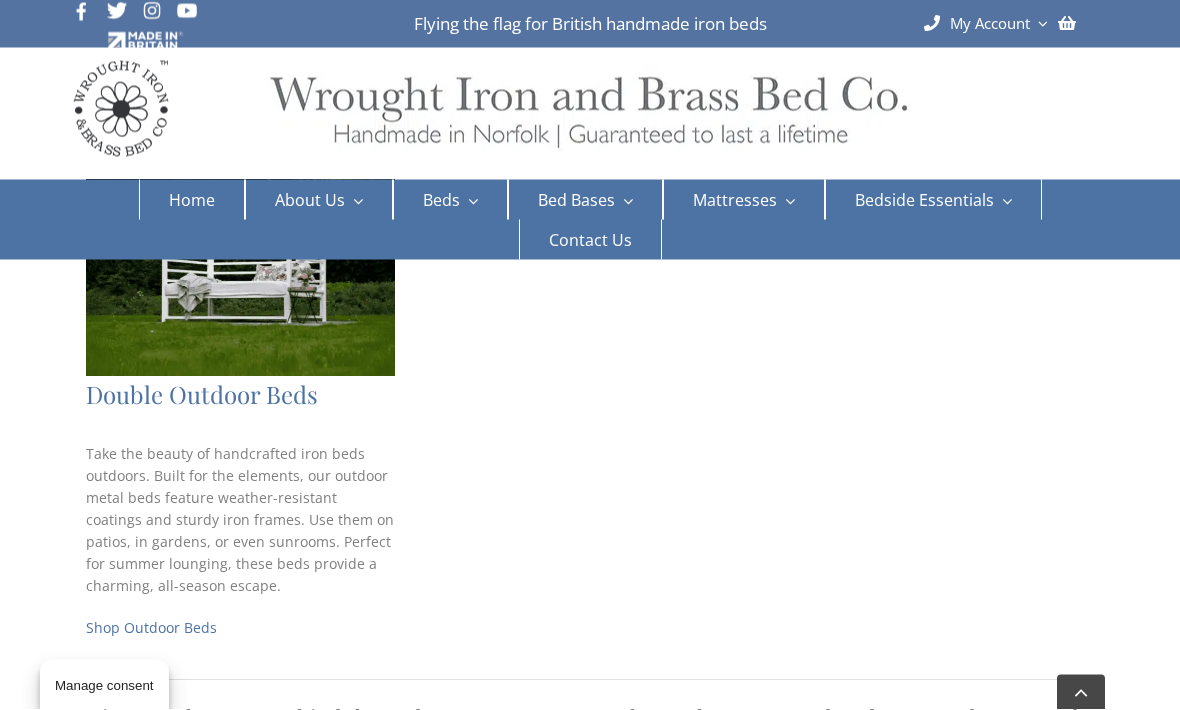 scroll, scrollTop: 1442, scrollLeft: 0, axis: vertical 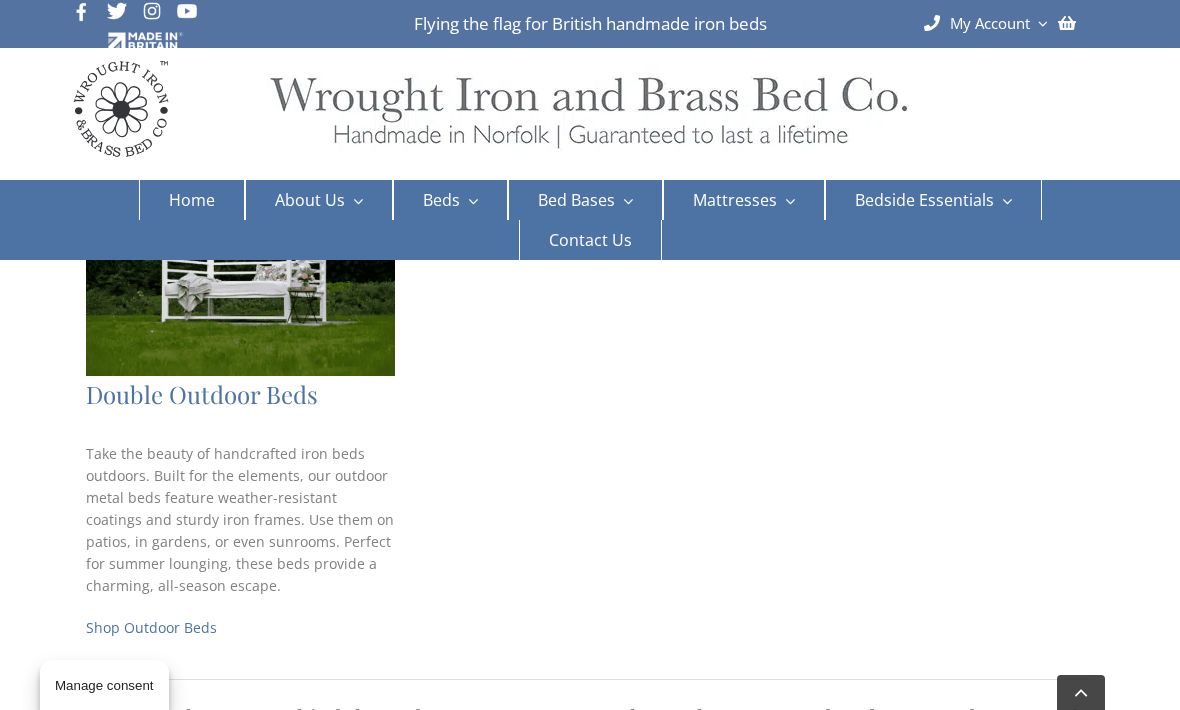 click on "Cottage Style Beds" at bounding box center [872, 337] 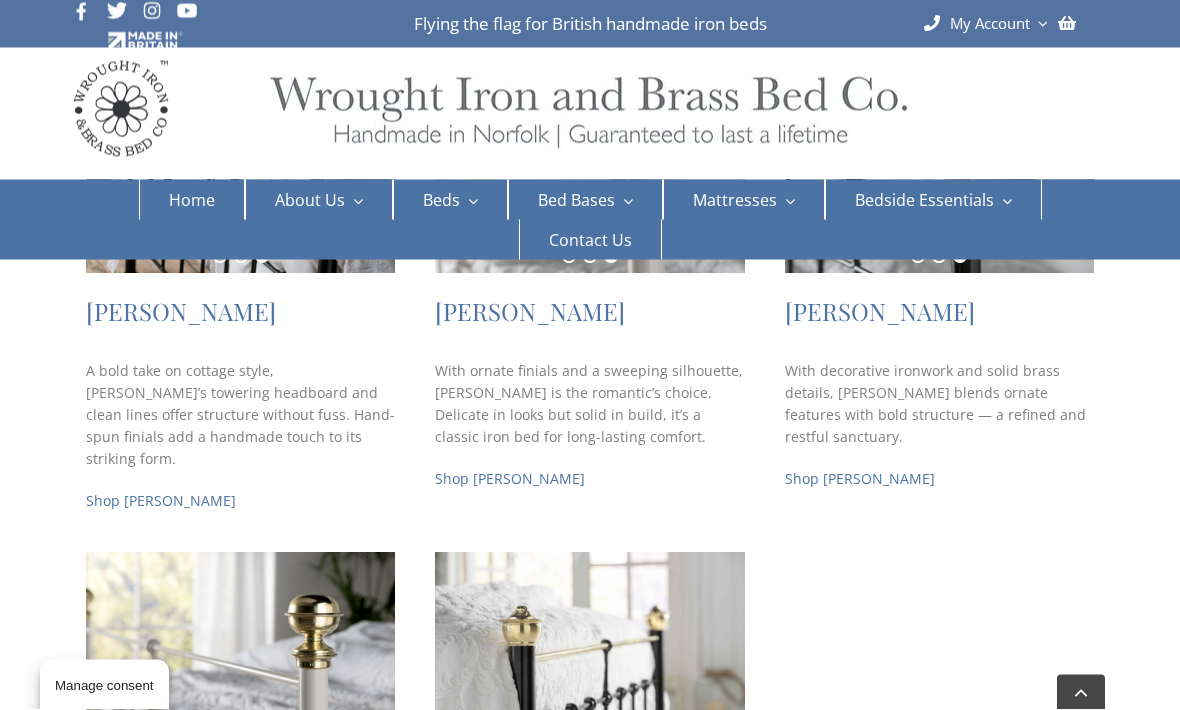 scroll, scrollTop: 992, scrollLeft: 0, axis: vertical 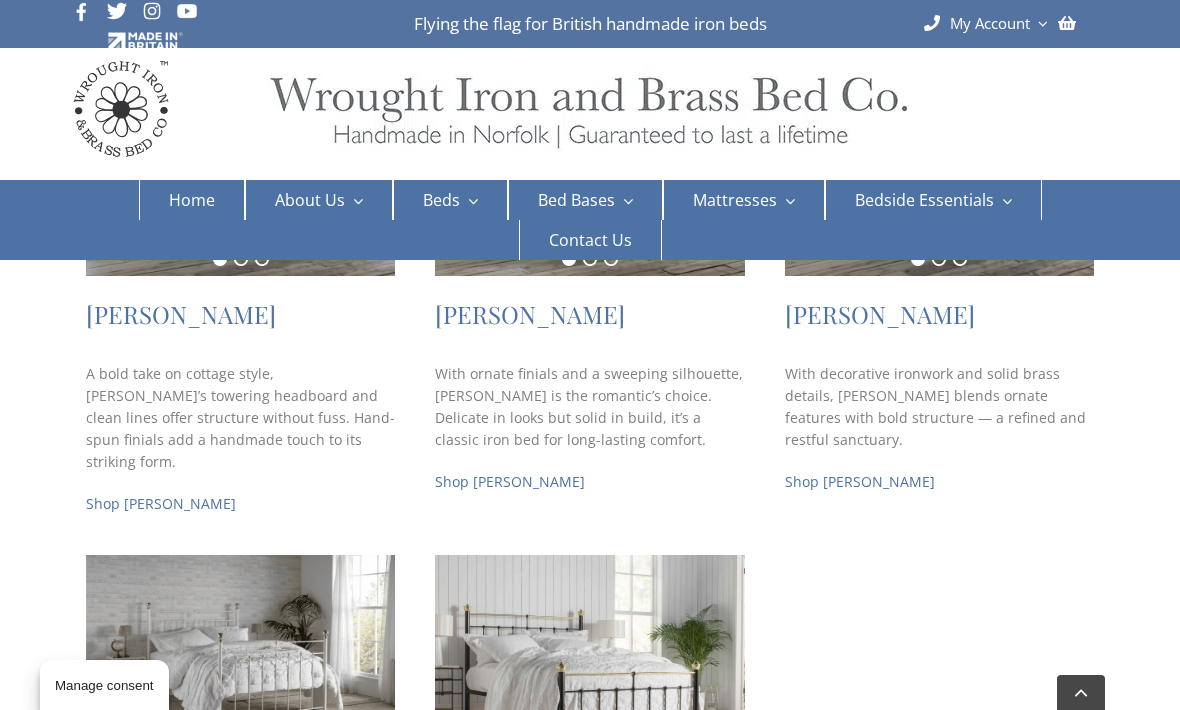 click on "Dormitory Style Beds" at bounding box center (880, 368) 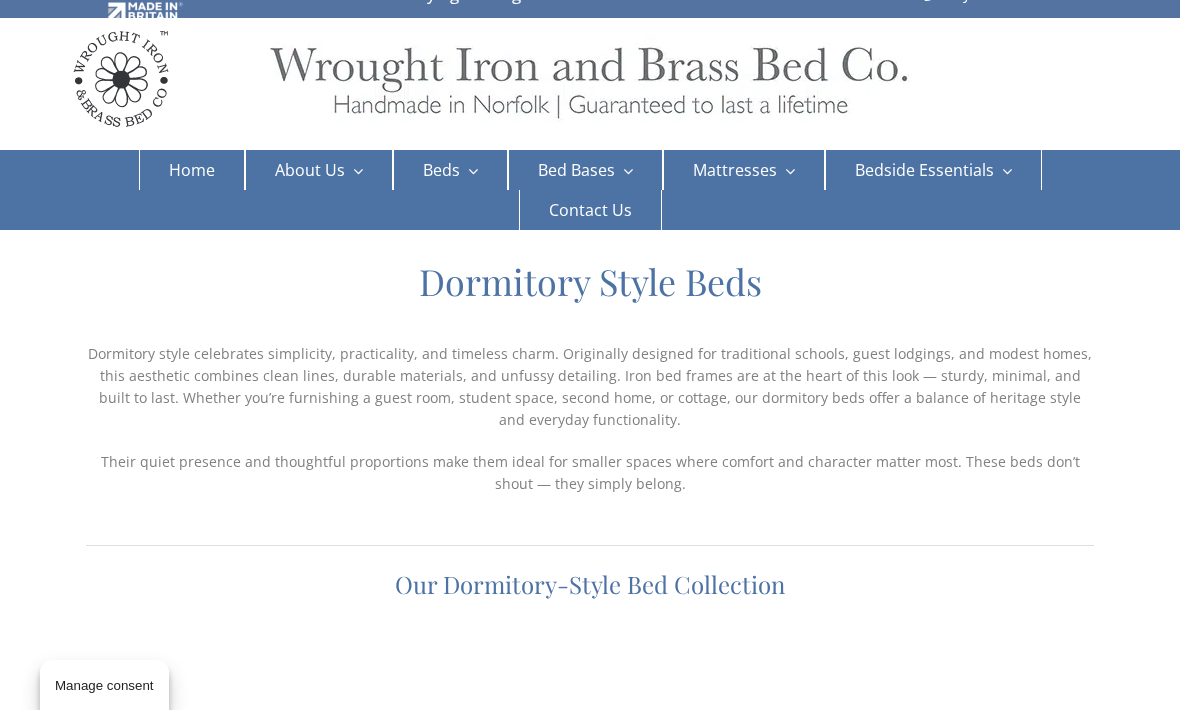 scroll, scrollTop: 0, scrollLeft: 0, axis: both 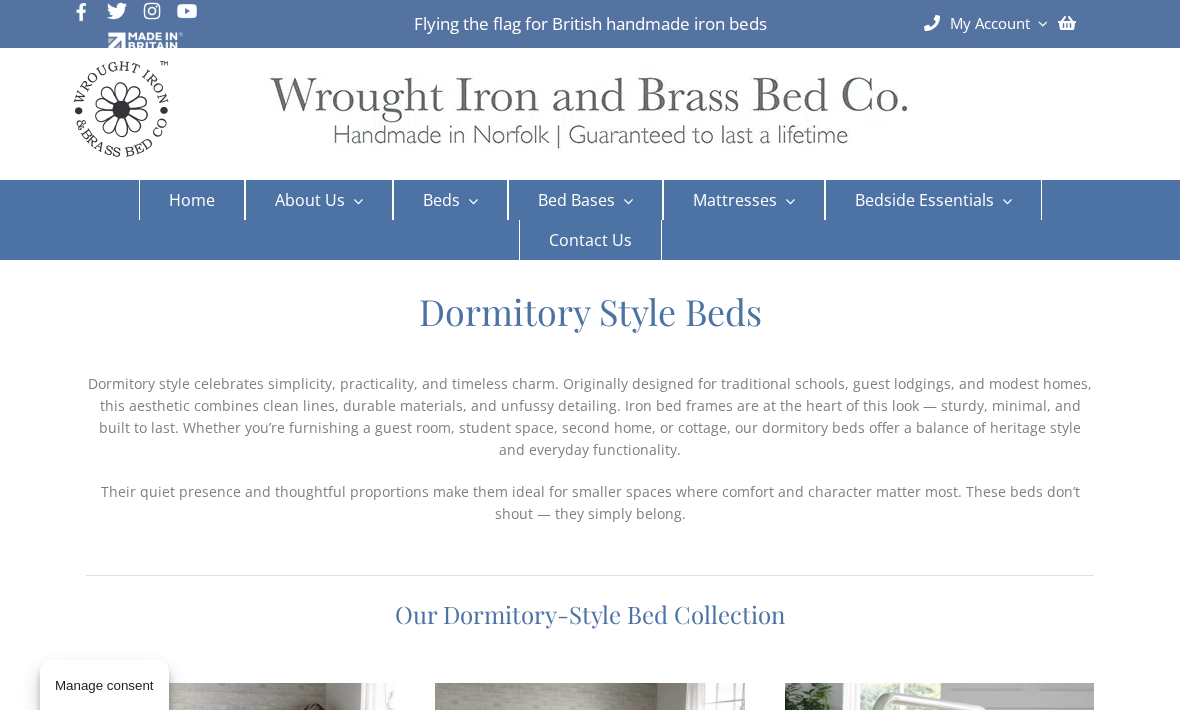 click on "Edwardian Style Beds" at bounding box center [882, 399] 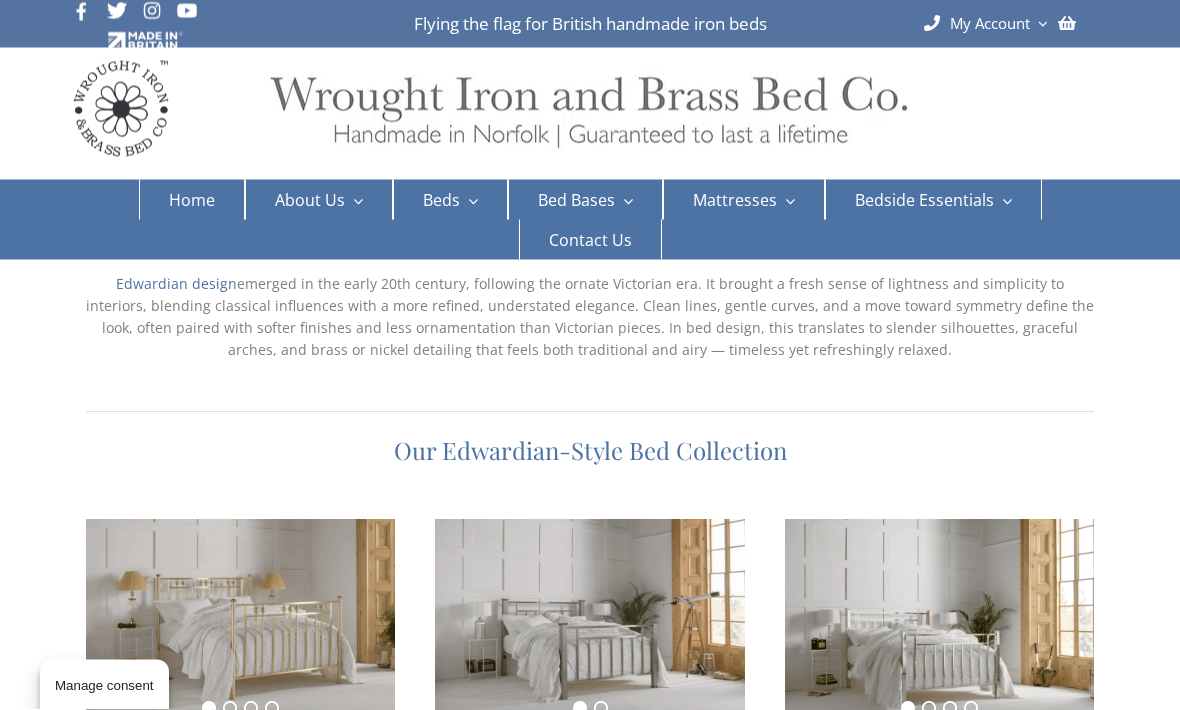scroll, scrollTop: 80, scrollLeft: 0, axis: vertical 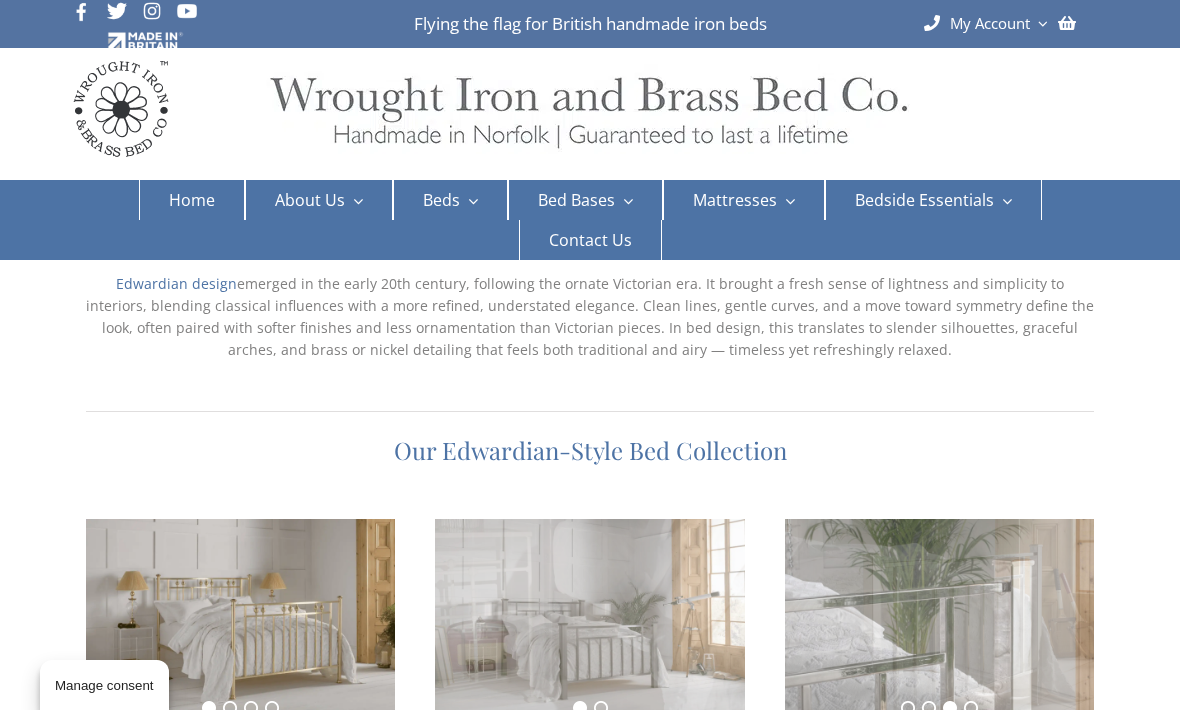 click on "Modern Style Beds" at bounding box center (873, 275) 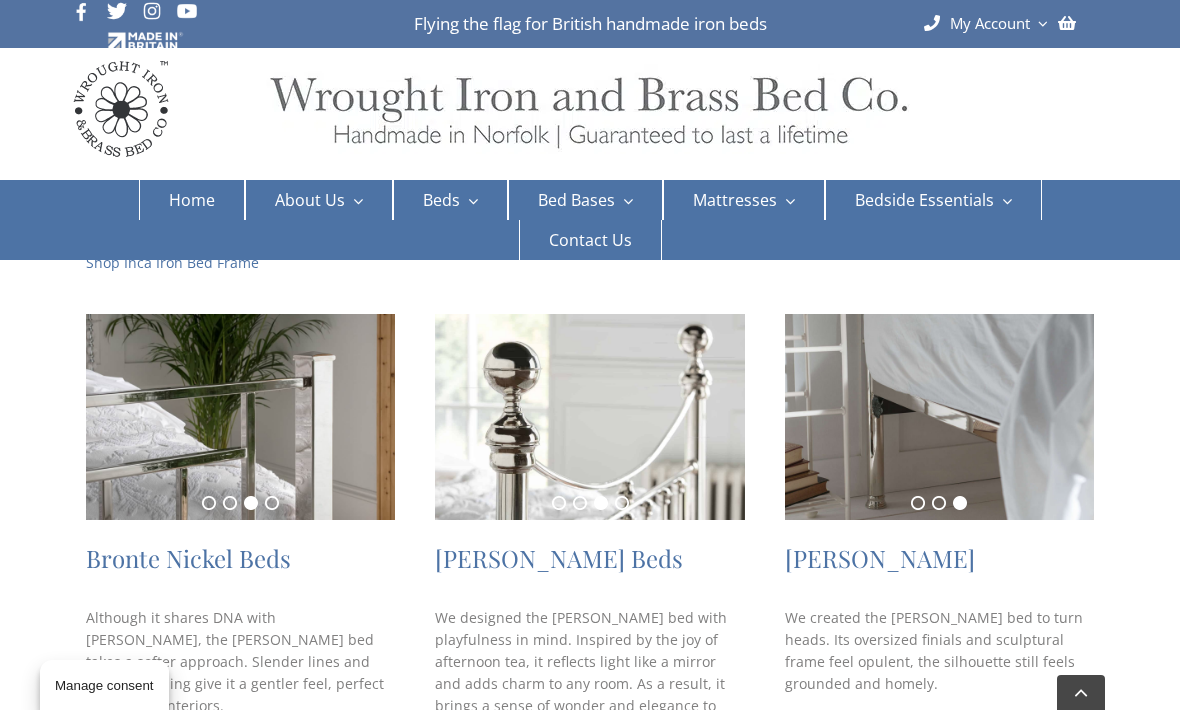scroll, scrollTop: 847, scrollLeft: 0, axis: vertical 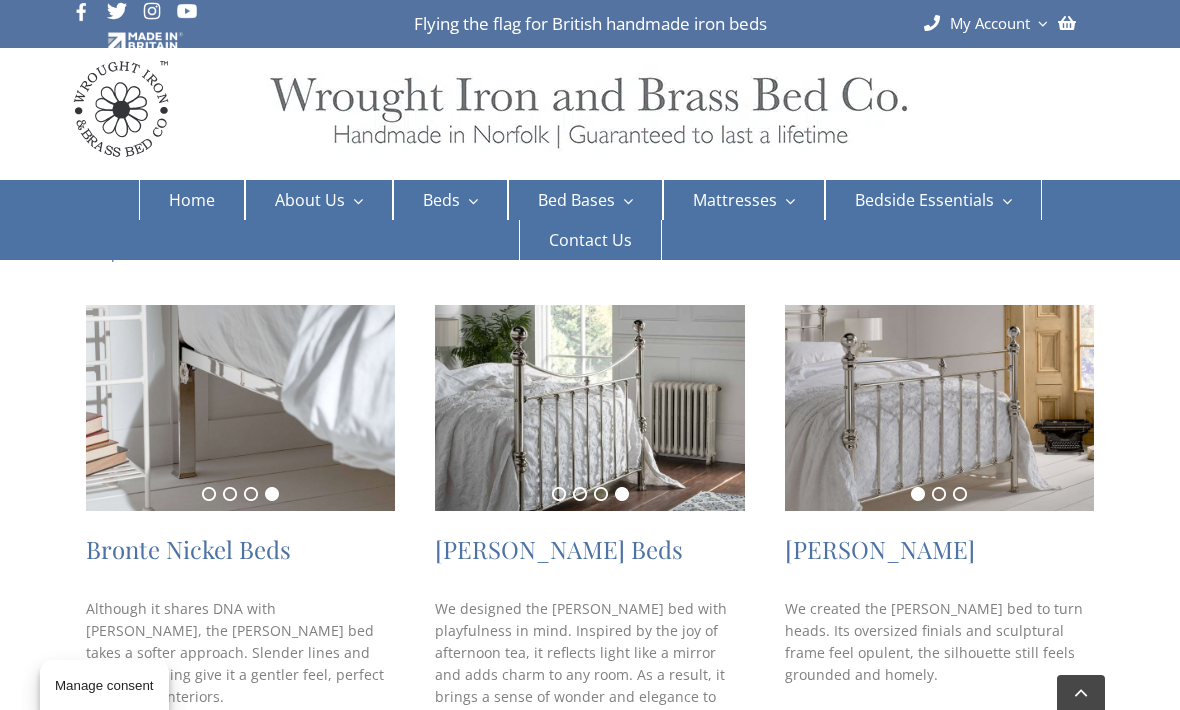 click at bounding box center (939, 408) 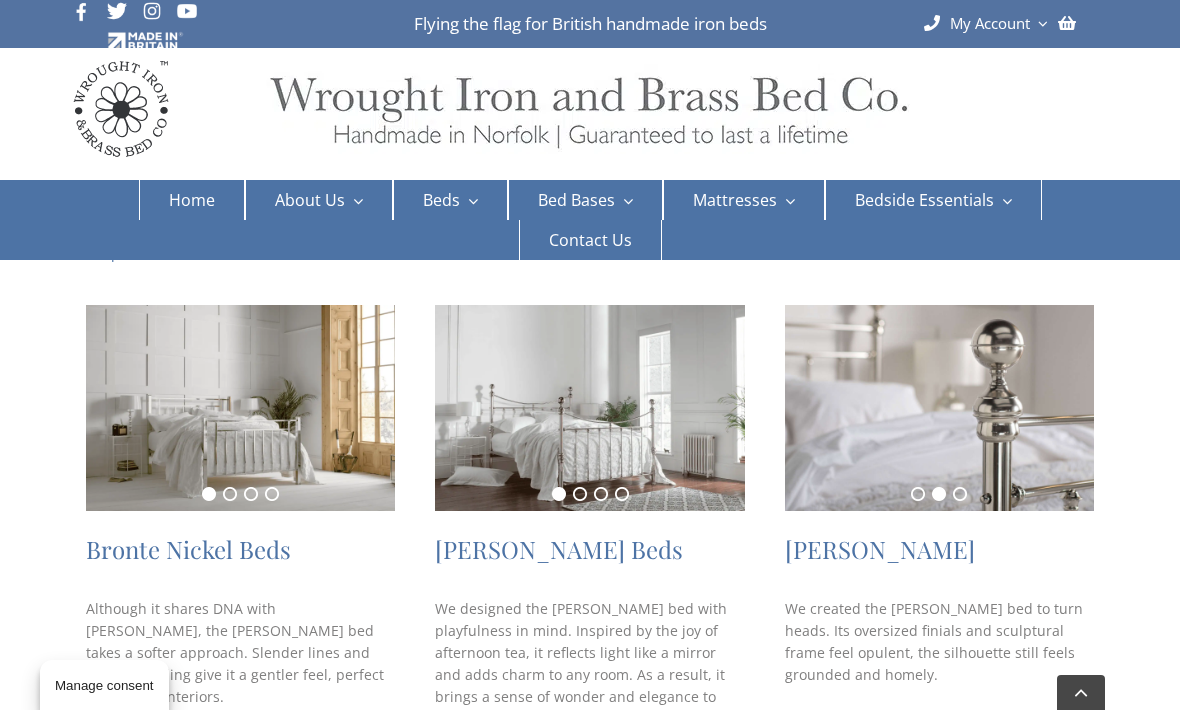 click on "Shop Artur Bed" at bounding box center (860, 716) 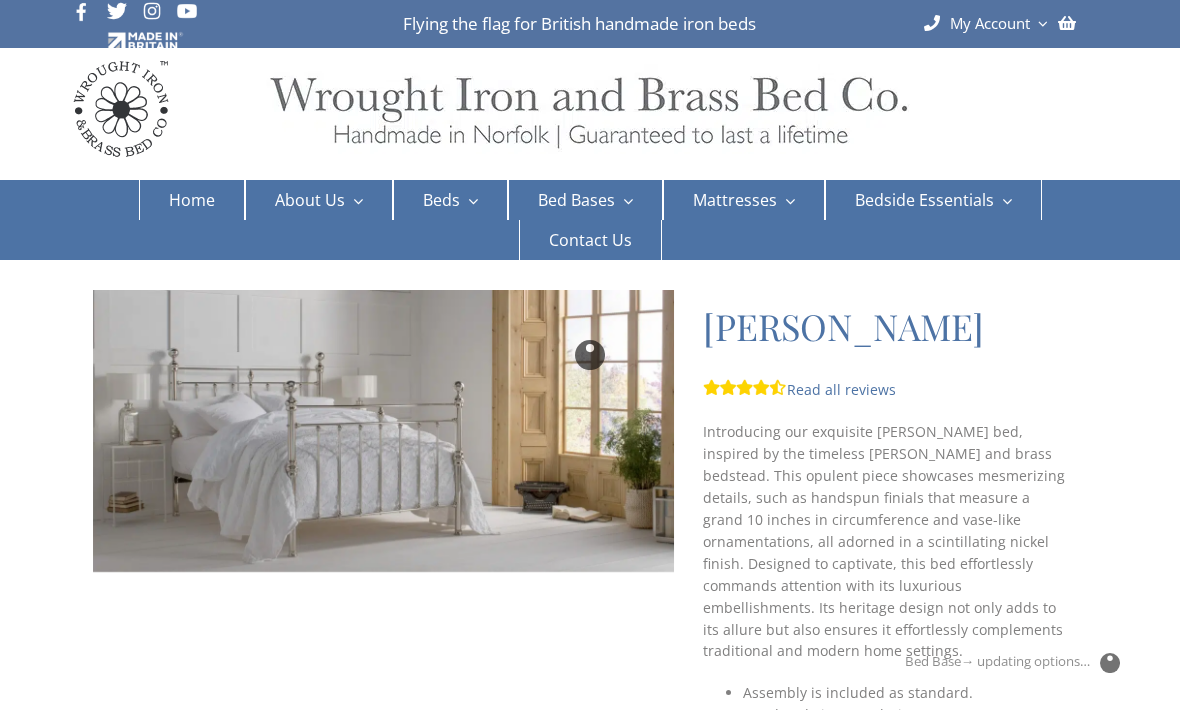 scroll, scrollTop: 0, scrollLeft: 0, axis: both 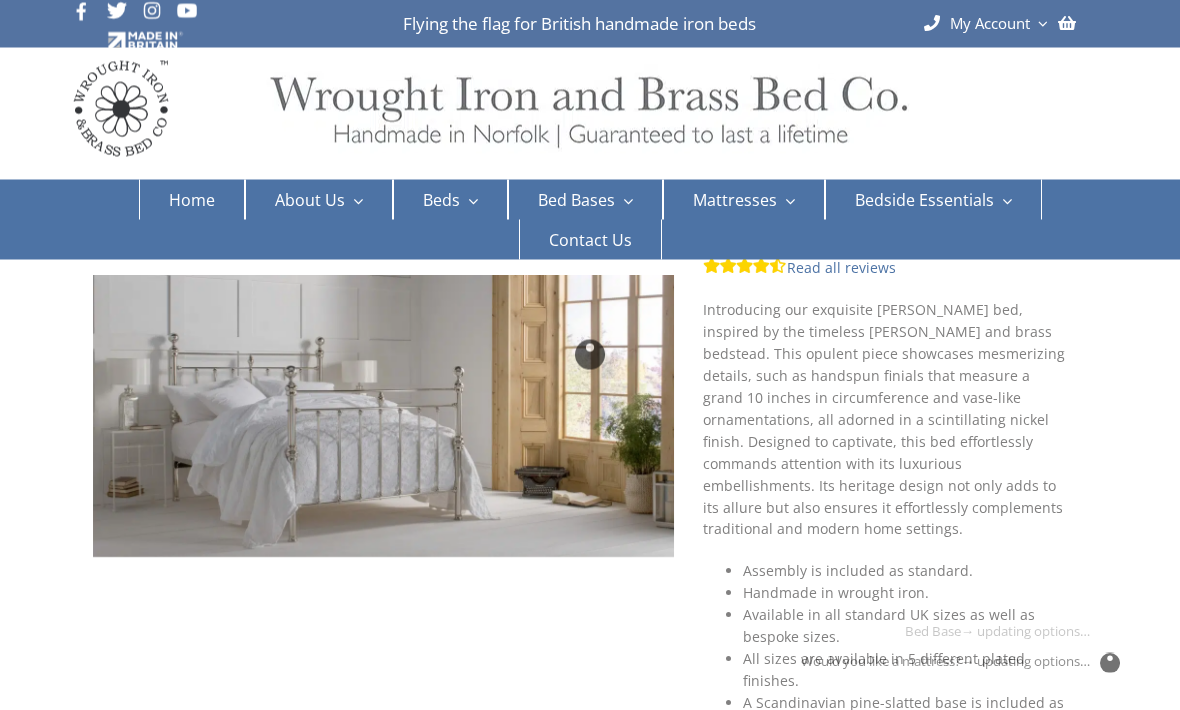 checkbox on "****" 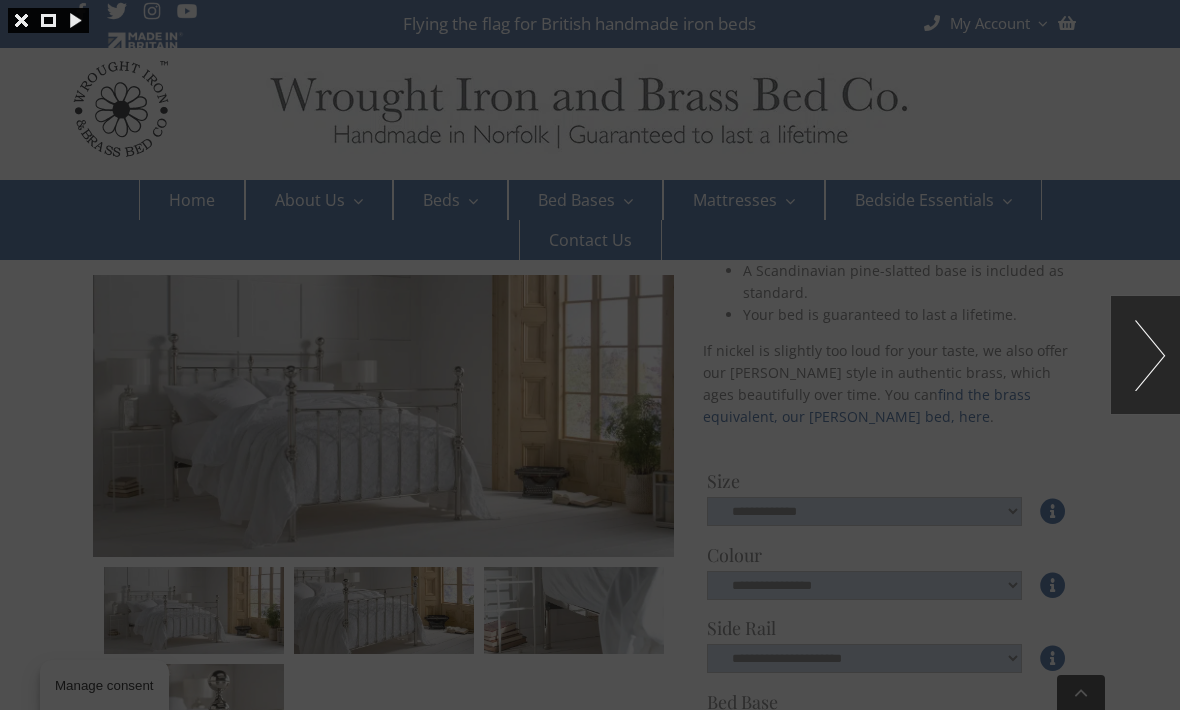 scroll, scrollTop: 555, scrollLeft: 0, axis: vertical 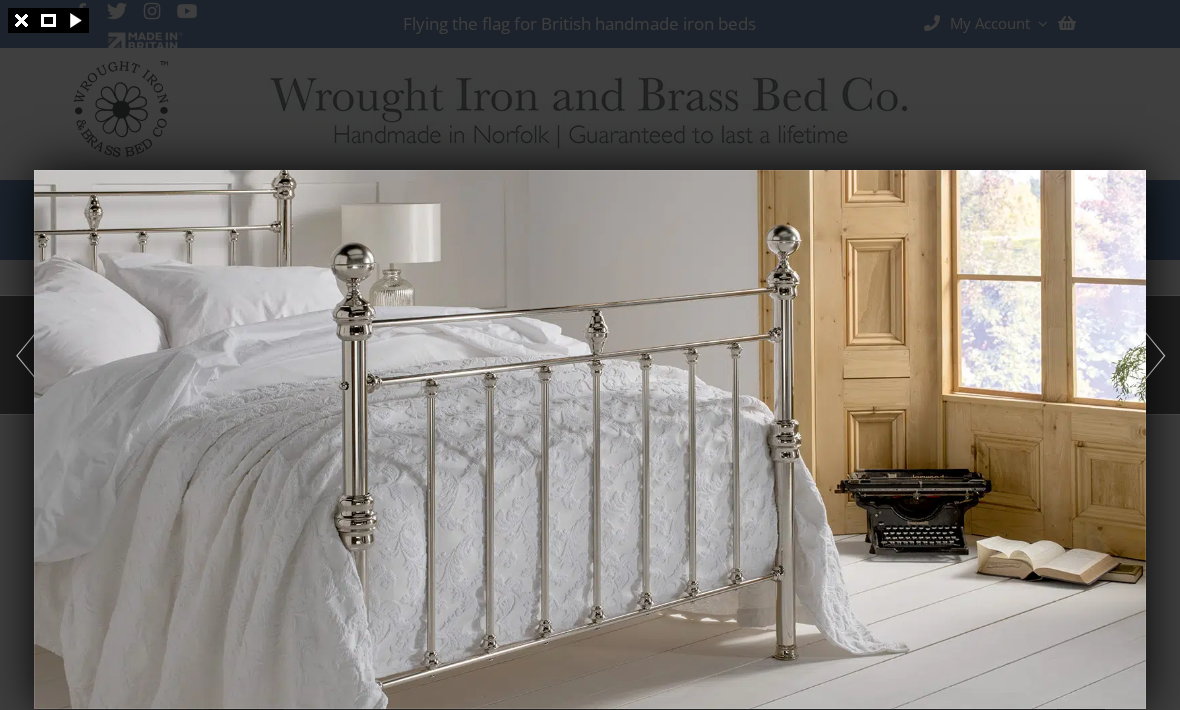 click at bounding box center [590, 439] 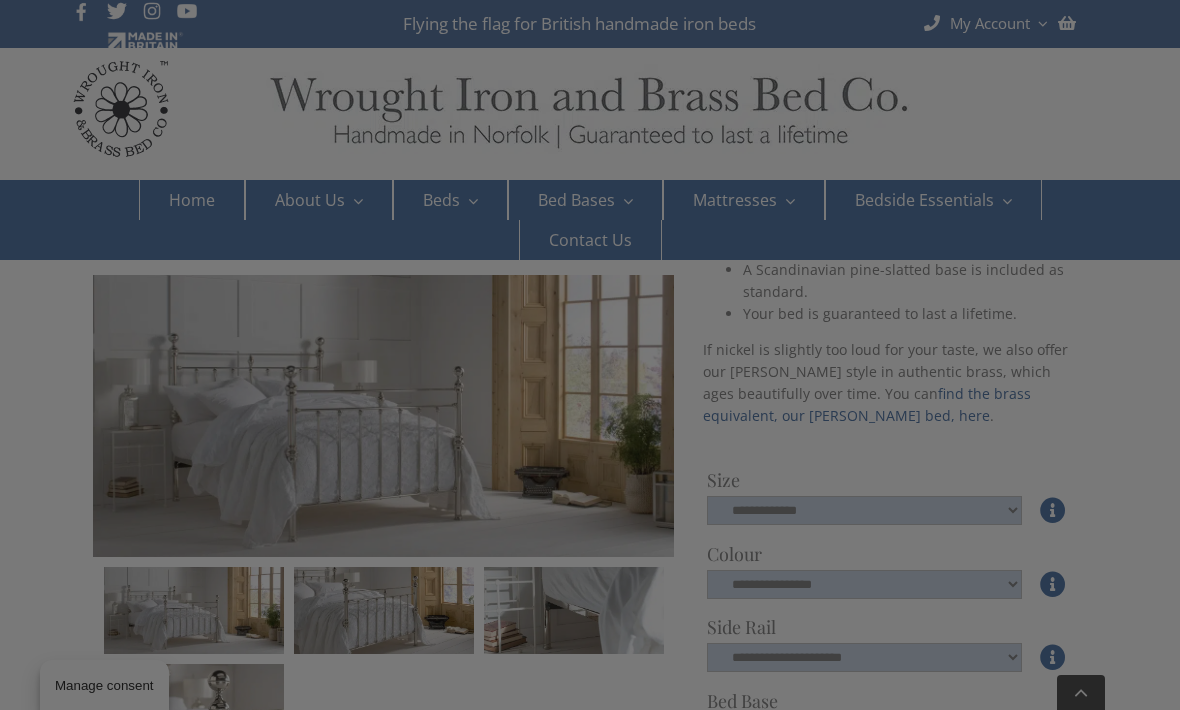 click at bounding box center (590, 355) 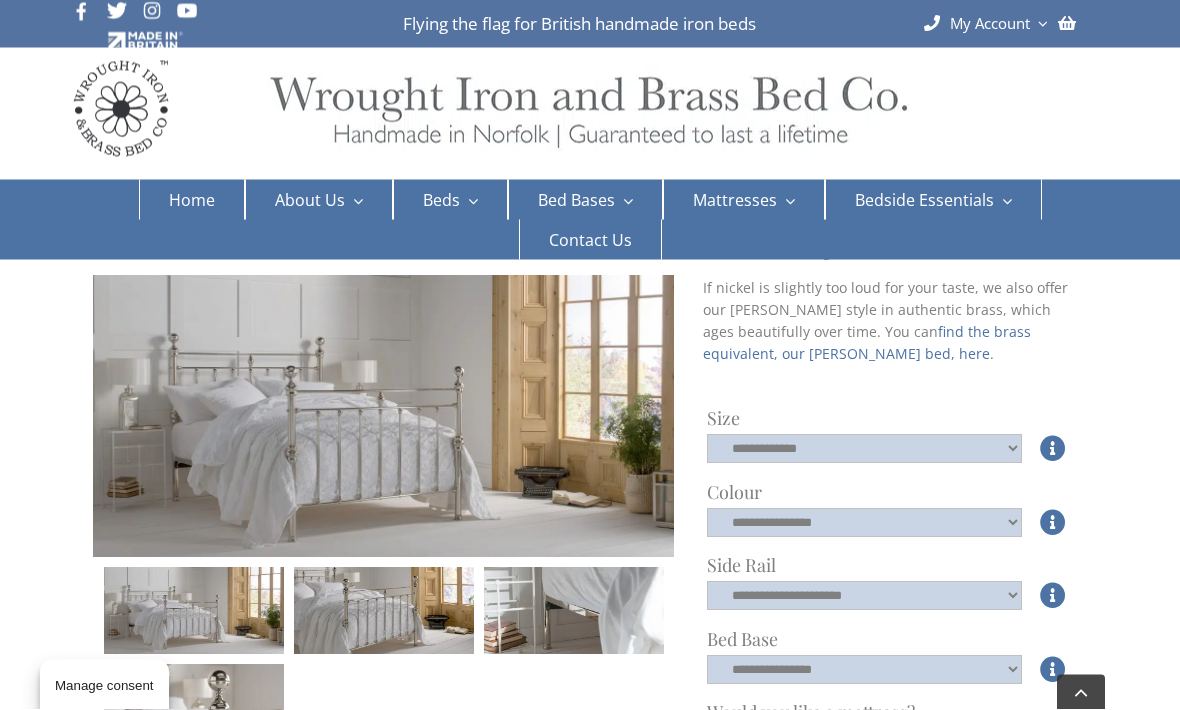 scroll, scrollTop: 617, scrollLeft: 0, axis: vertical 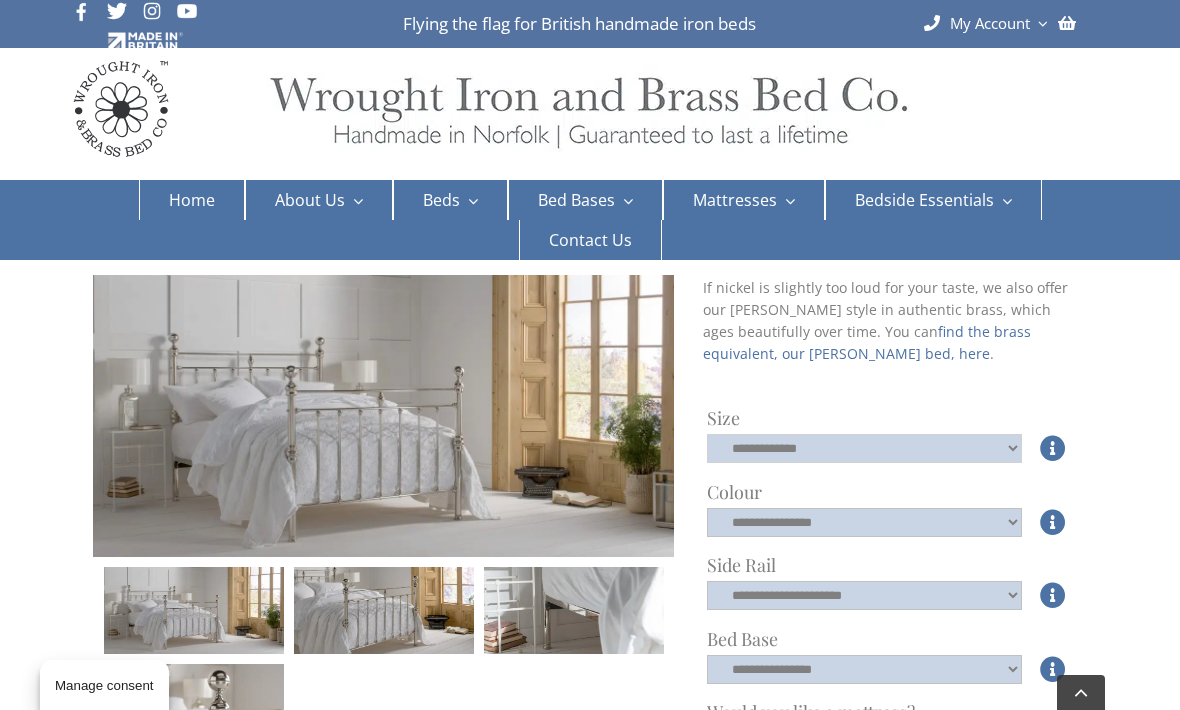 click on "**********" 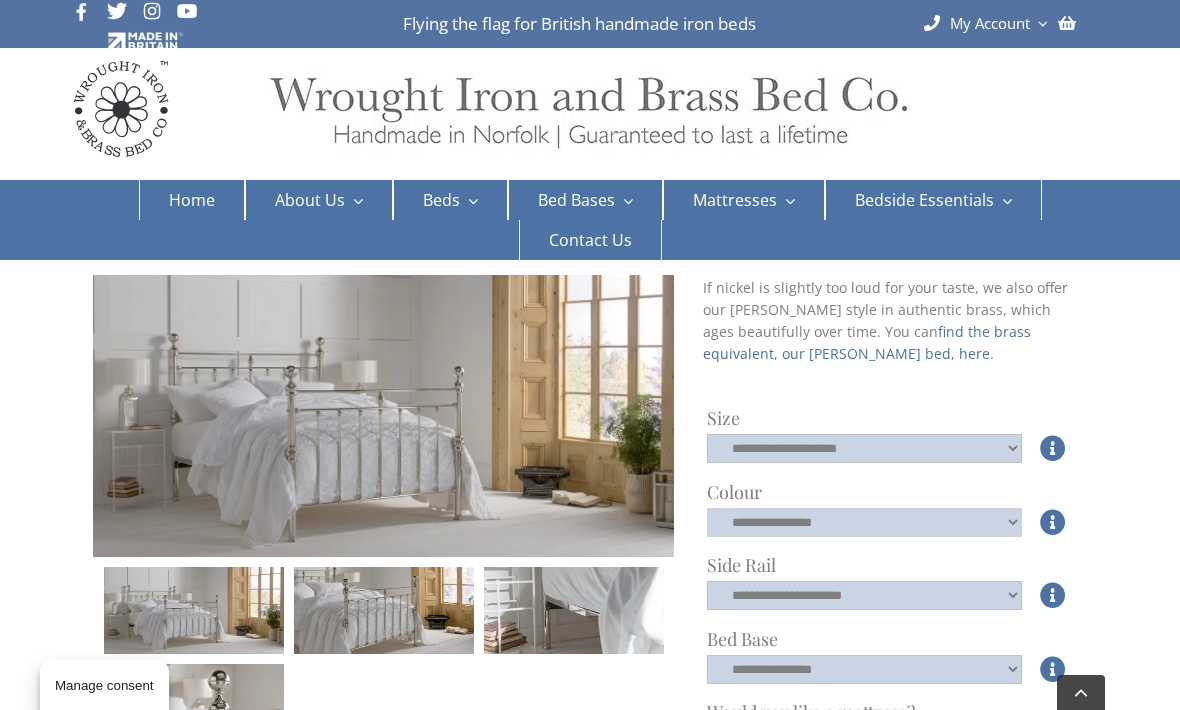 click on "**********" 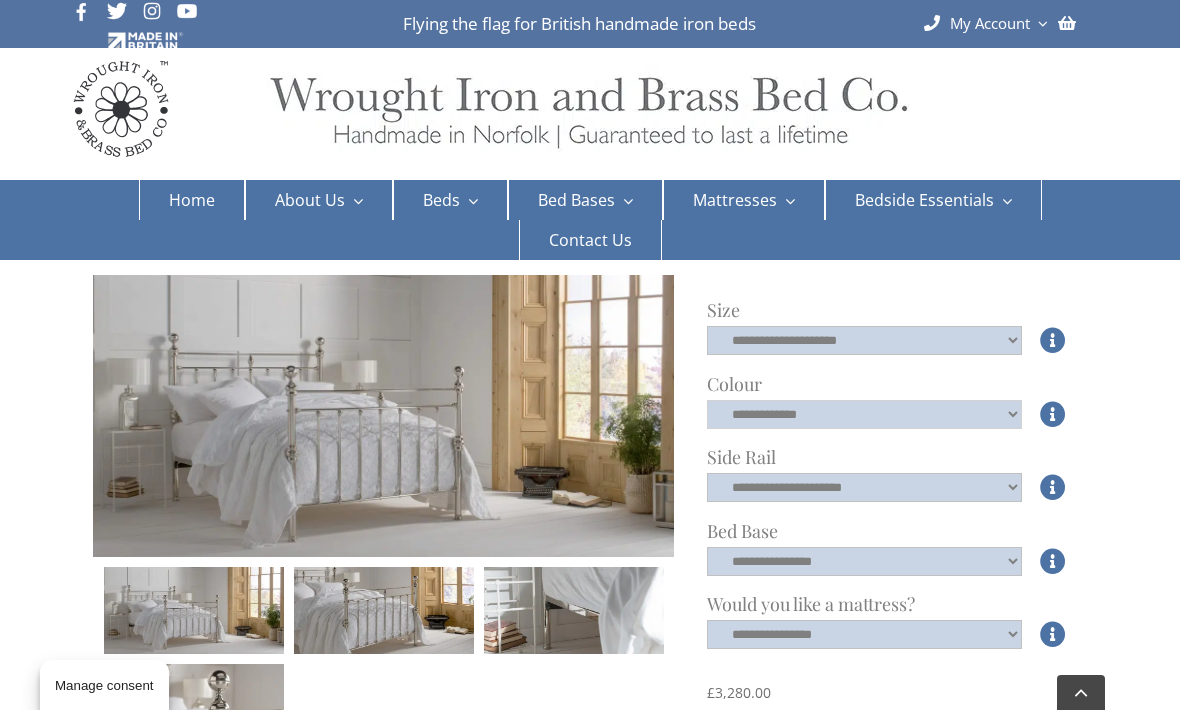 scroll, scrollTop: 727, scrollLeft: 0, axis: vertical 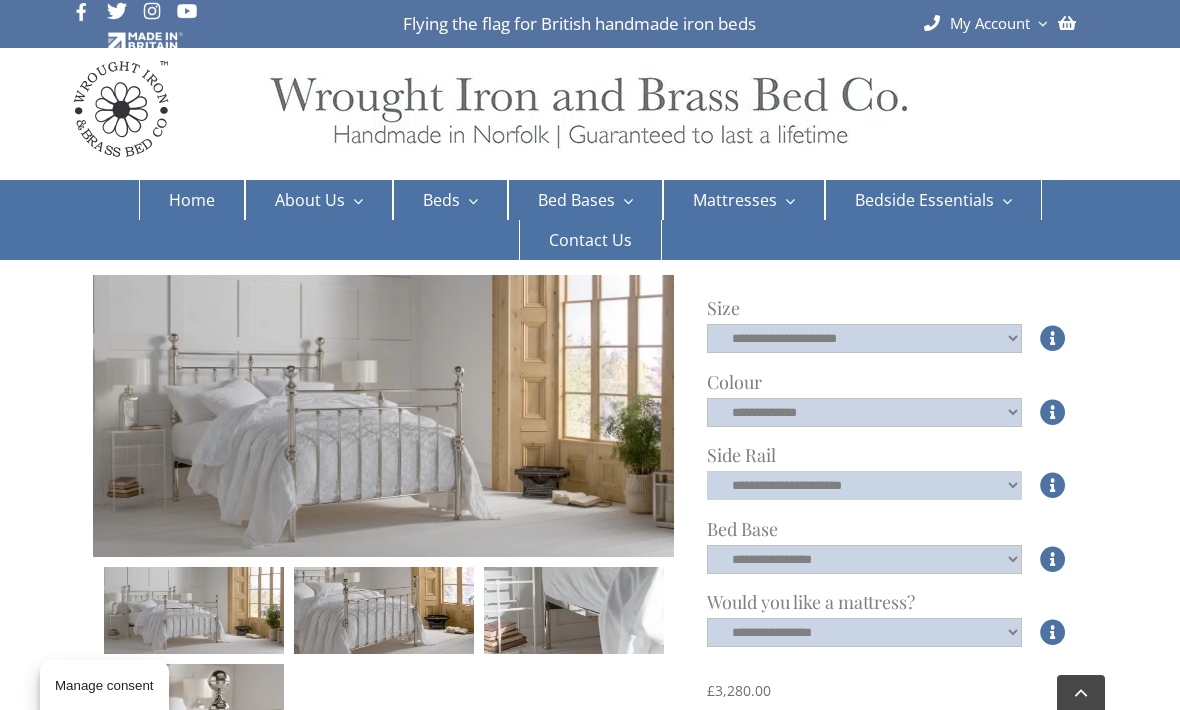 click on "**********" 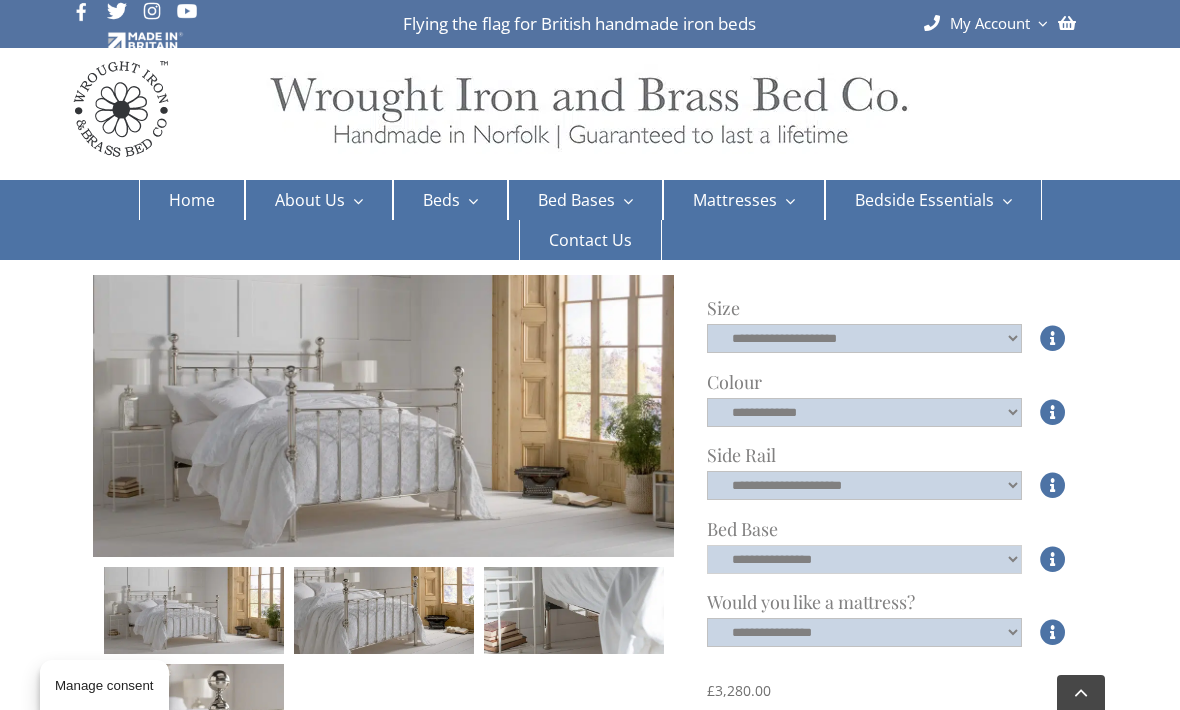 click on "**********" 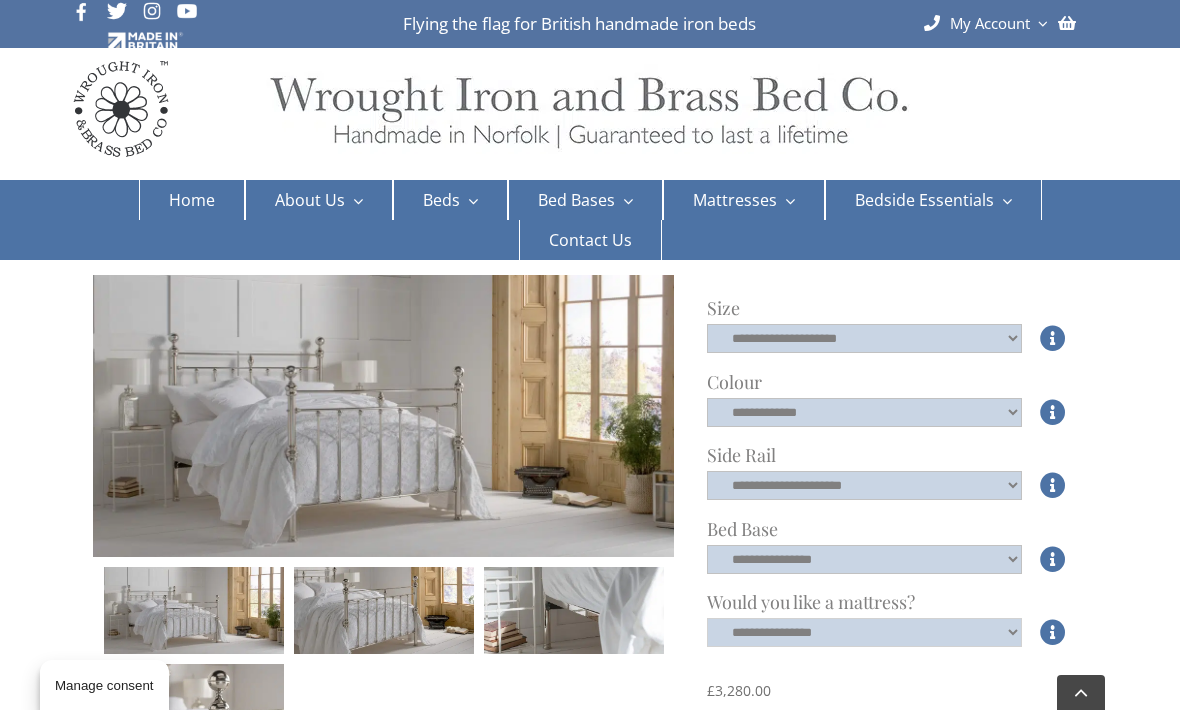 click on "**********" at bounding box center (864, 632) 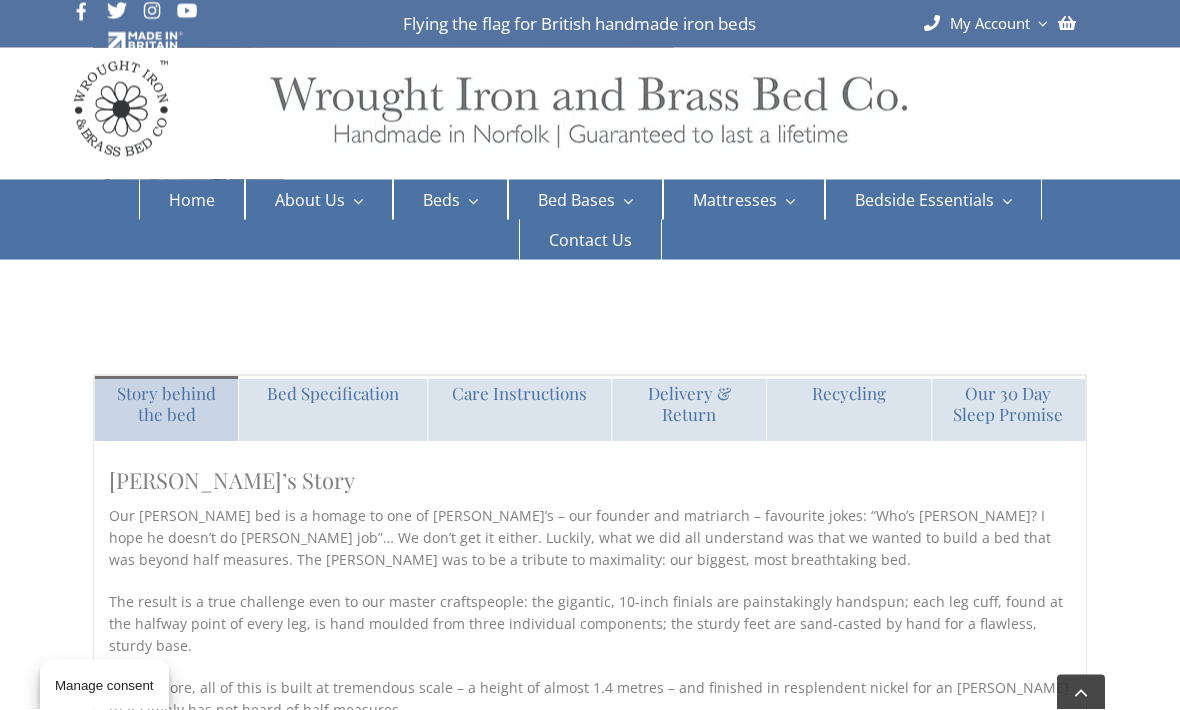 scroll, scrollTop: 1499, scrollLeft: 0, axis: vertical 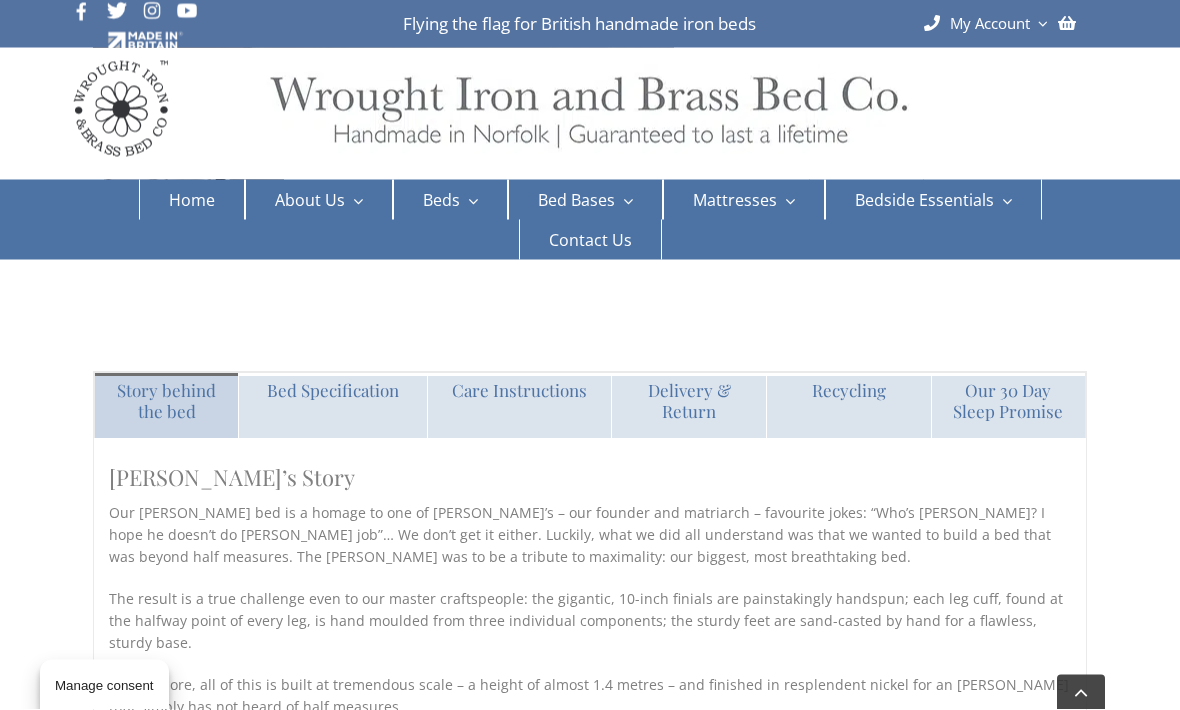 click on "Recycling" at bounding box center [848, 406] 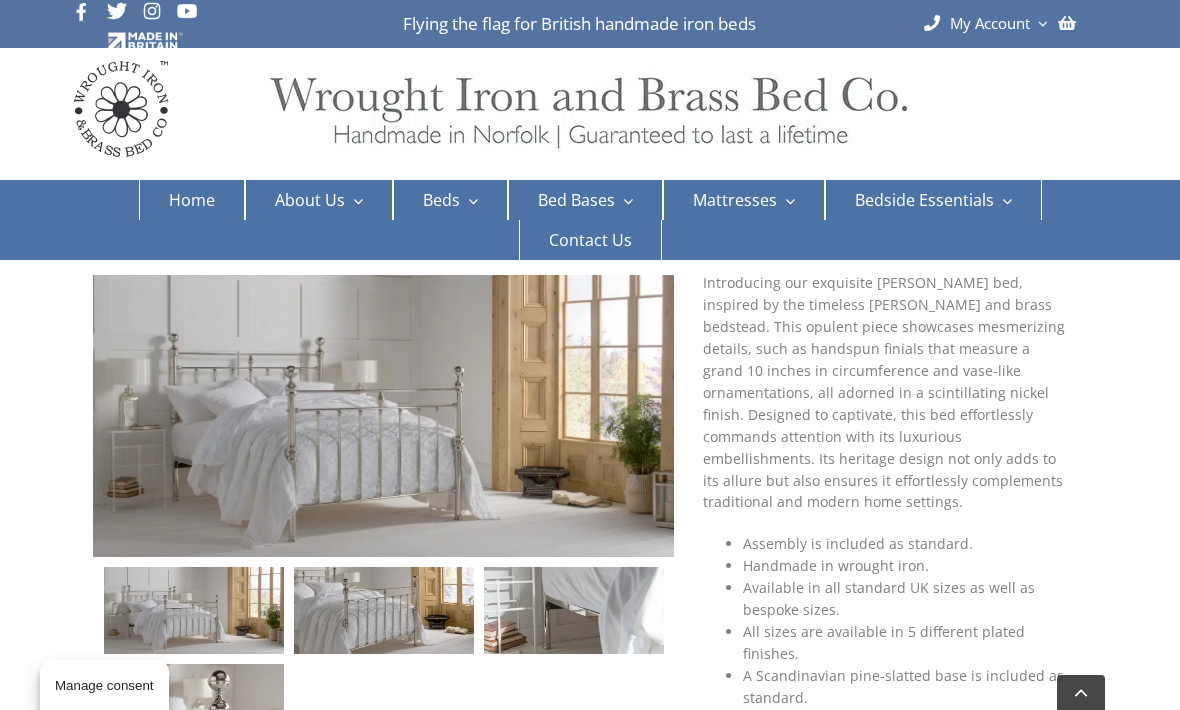 scroll, scrollTop: 0, scrollLeft: 0, axis: both 